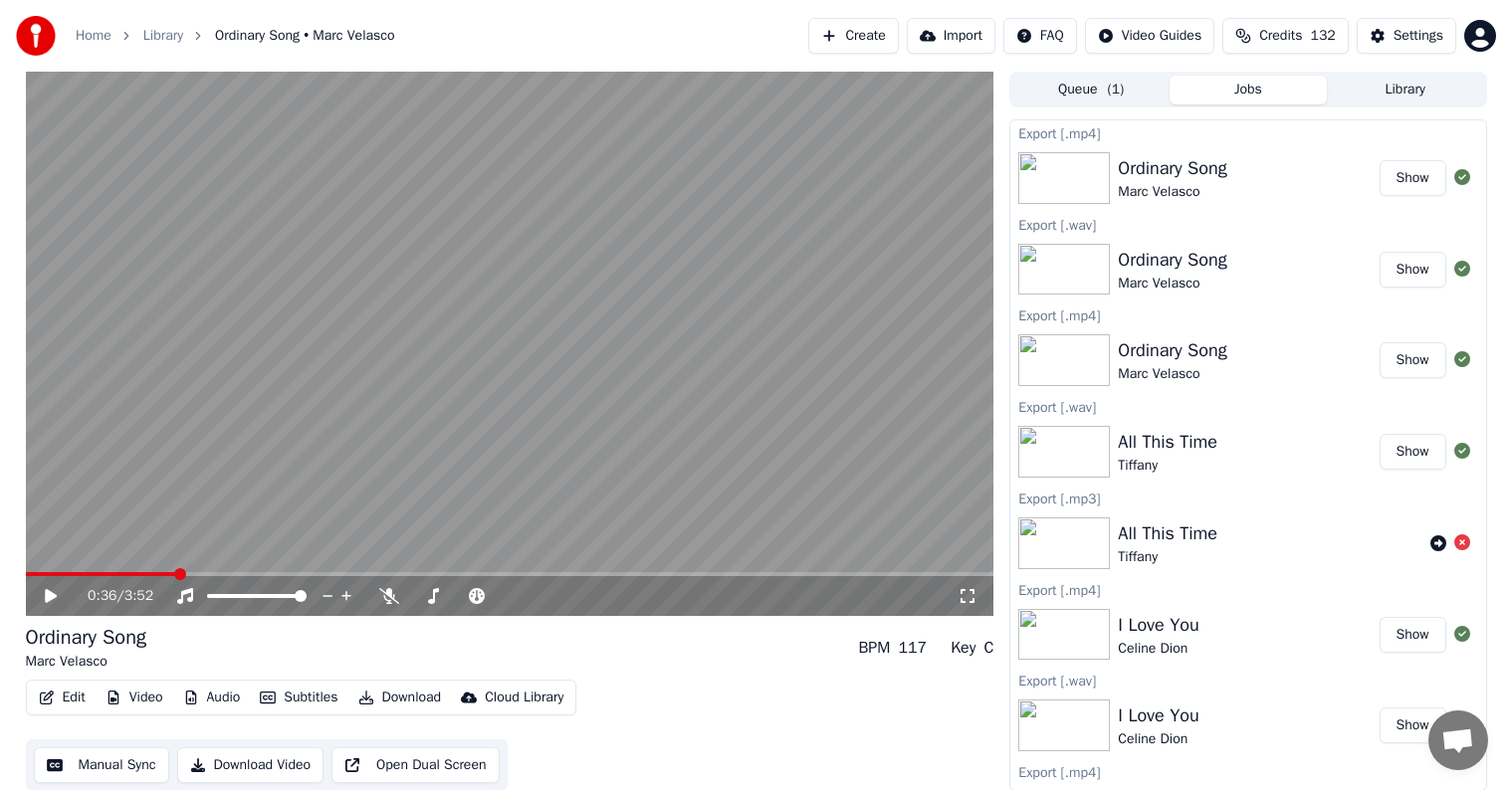 scroll, scrollTop: 0, scrollLeft: 0, axis: both 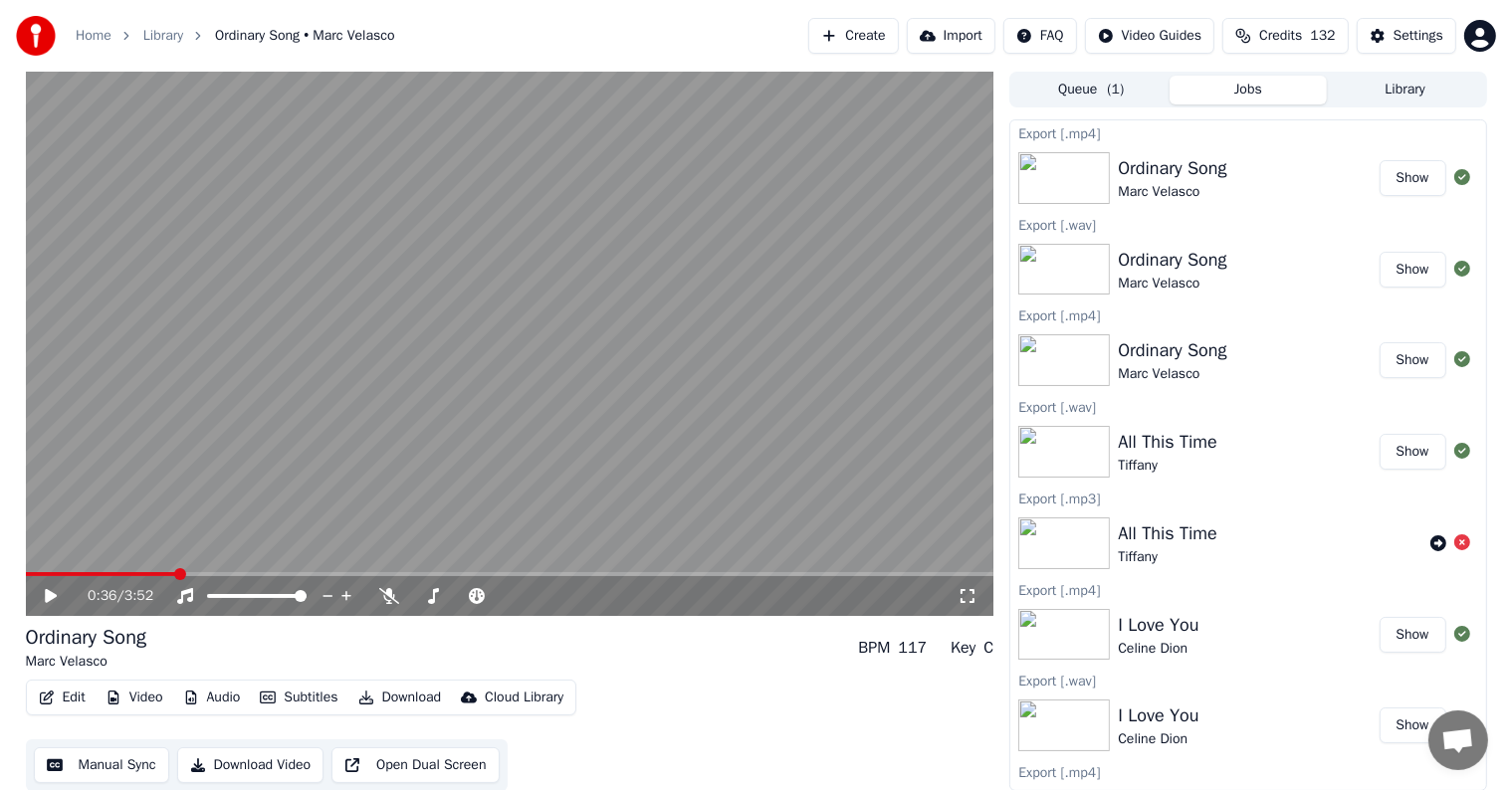 click on "Create" at bounding box center [853, 36] 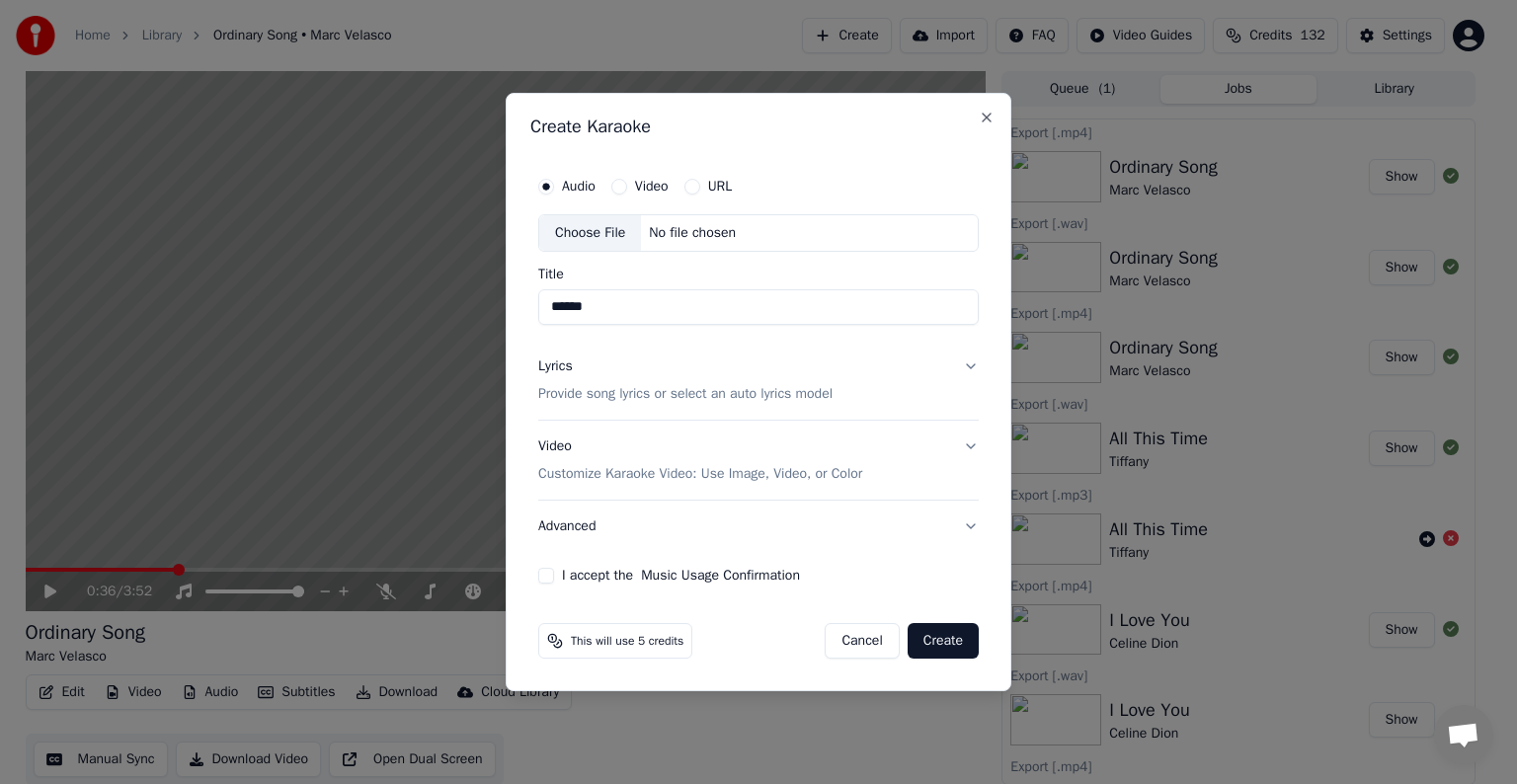 click on "Choose File" at bounding box center [590, 233] 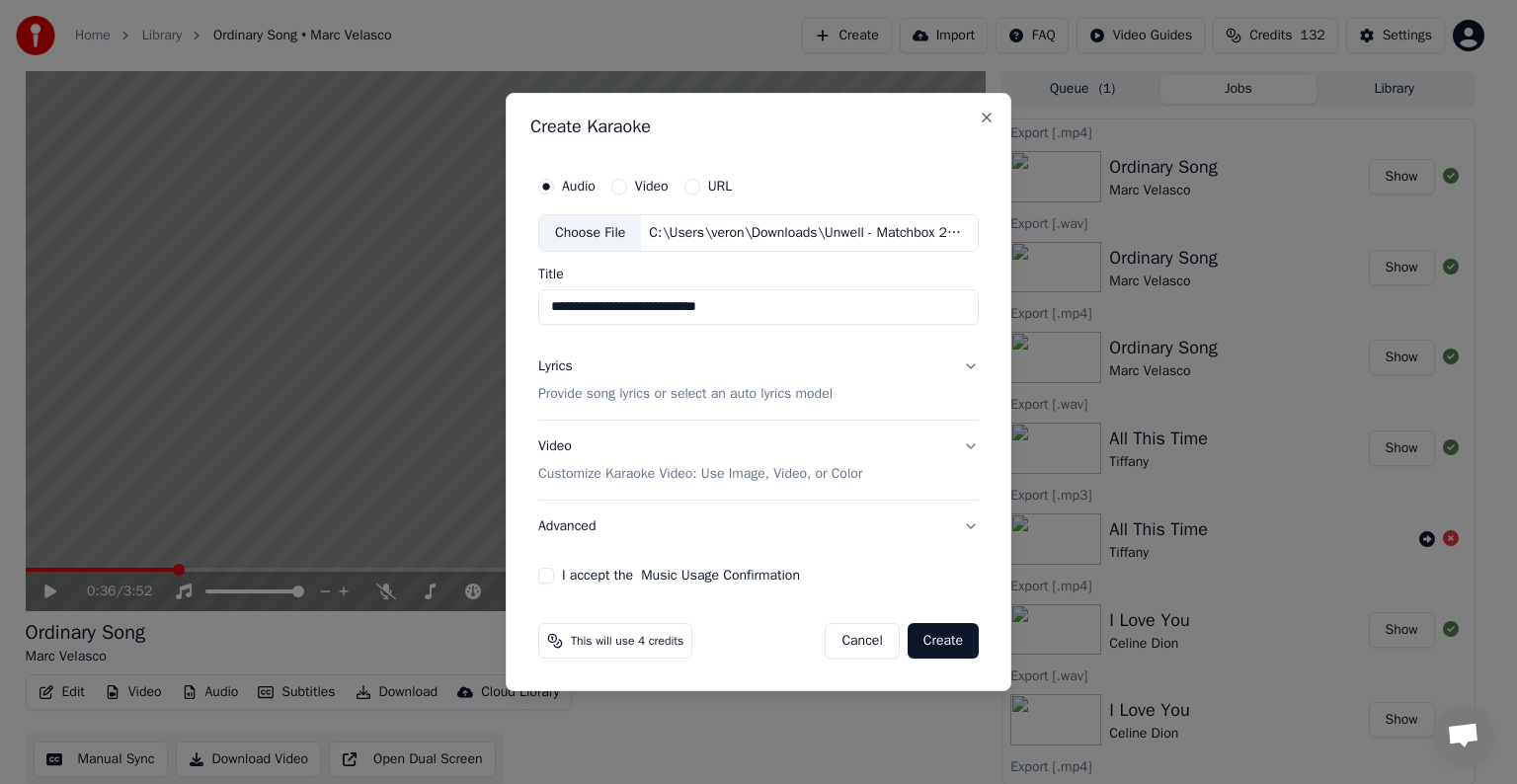 drag, startPoint x: 684, startPoint y: 307, endPoint x: 755, endPoint y: 313, distance: 71.25307 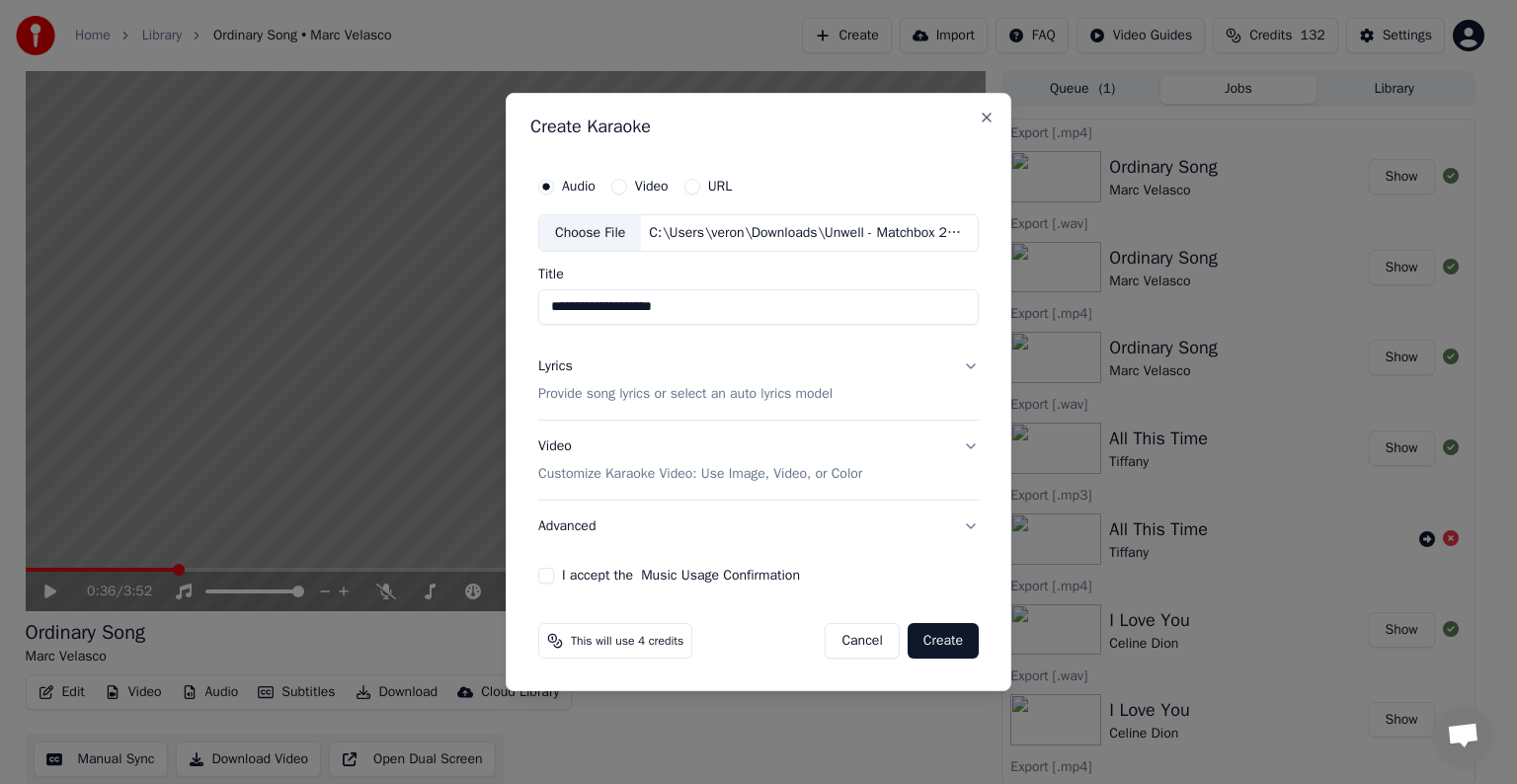 drag, startPoint x: 676, startPoint y: 307, endPoint x: 744, endPoint y: 303, distance: 68.117545 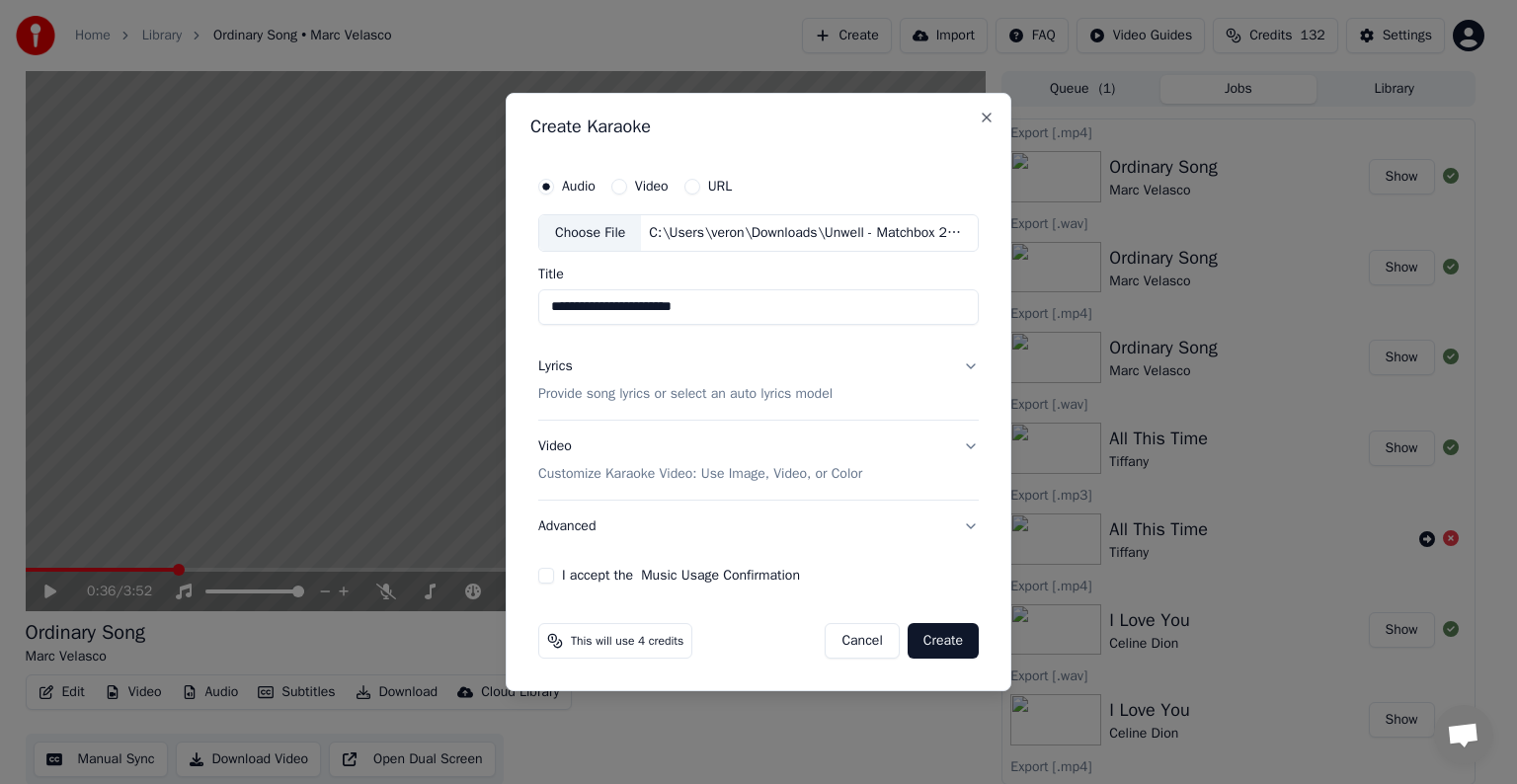 type on "**********" 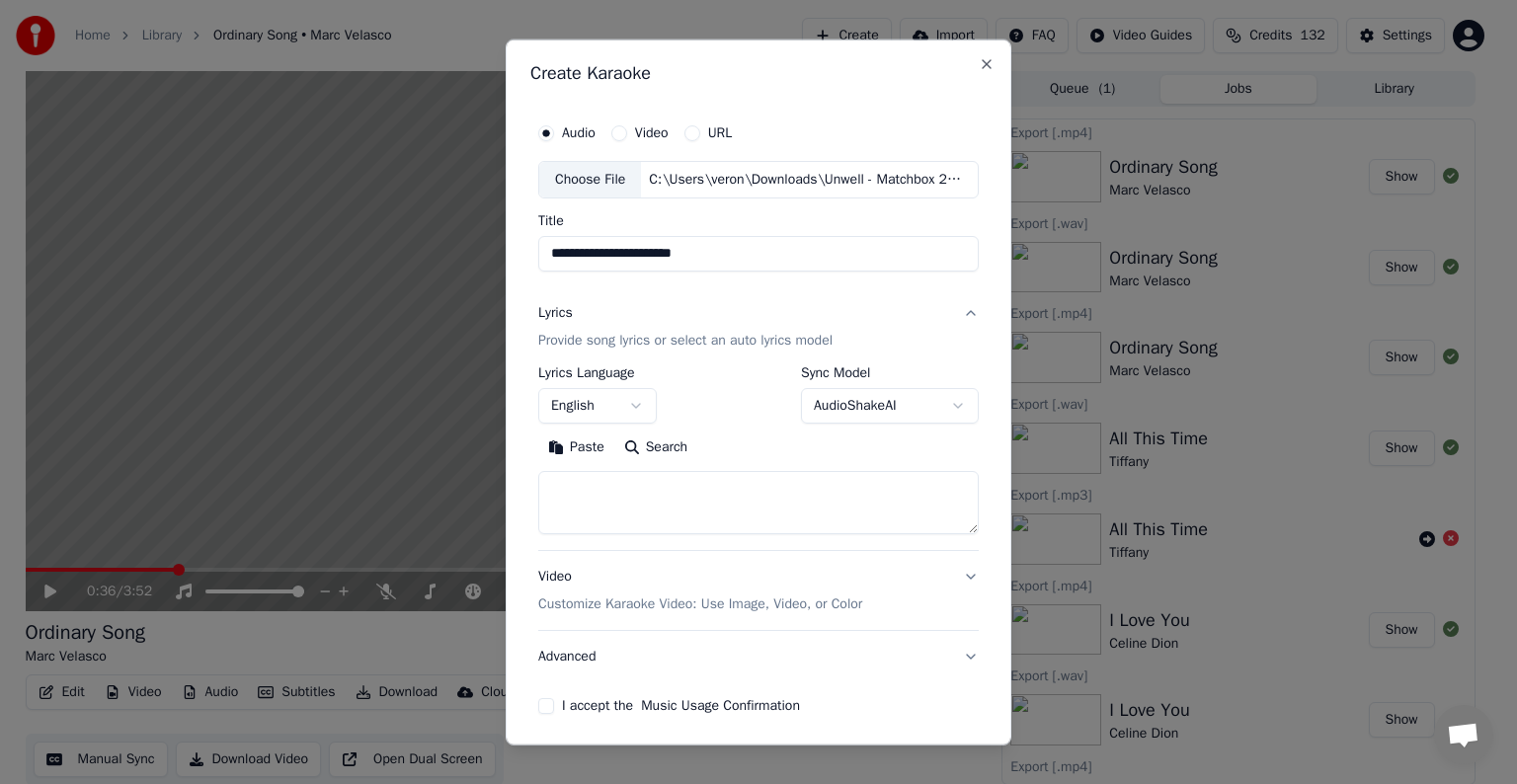 type 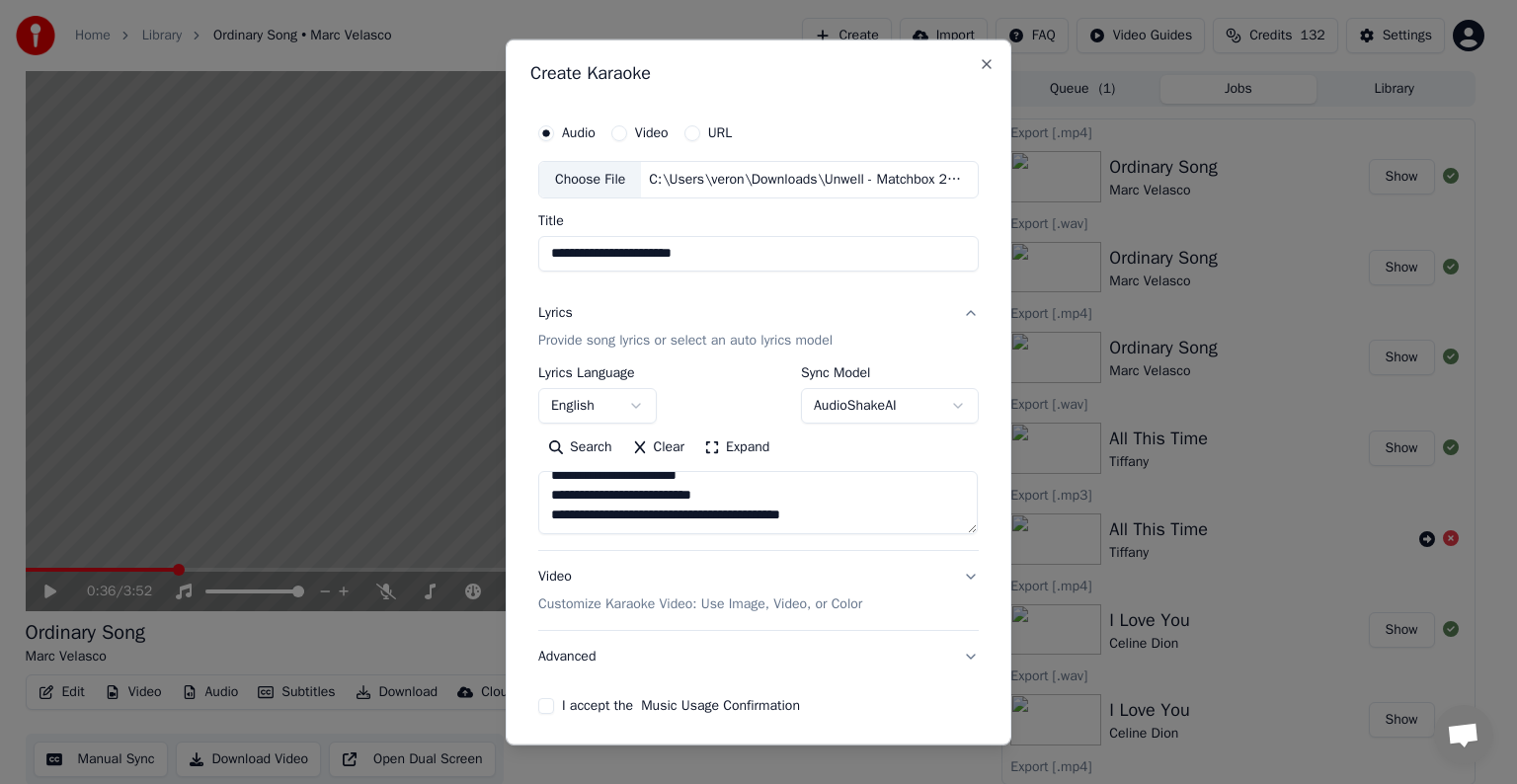 scroll, scrollTop: 122, scrollLeft: 0, axis: vertical 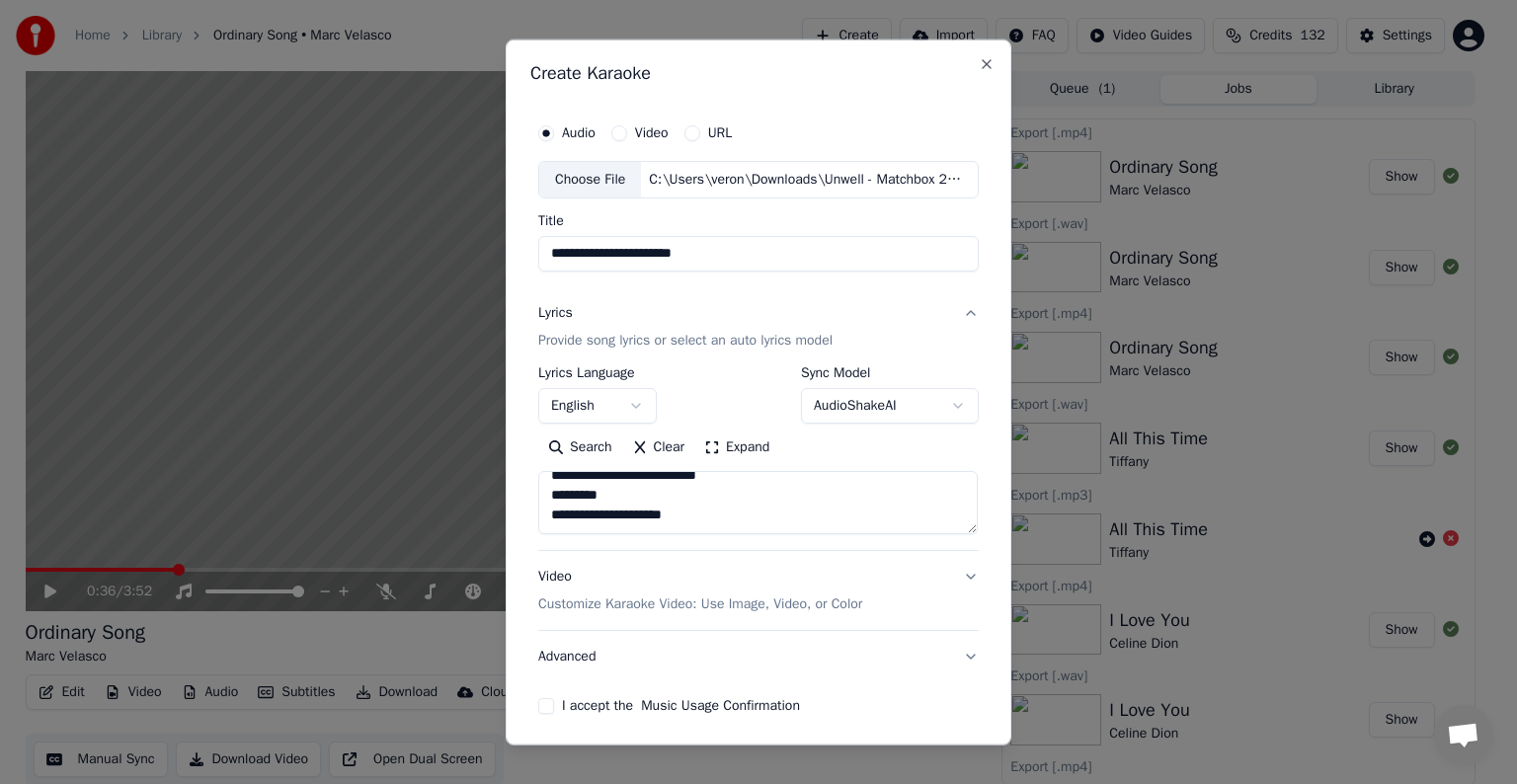 paste on "**********" 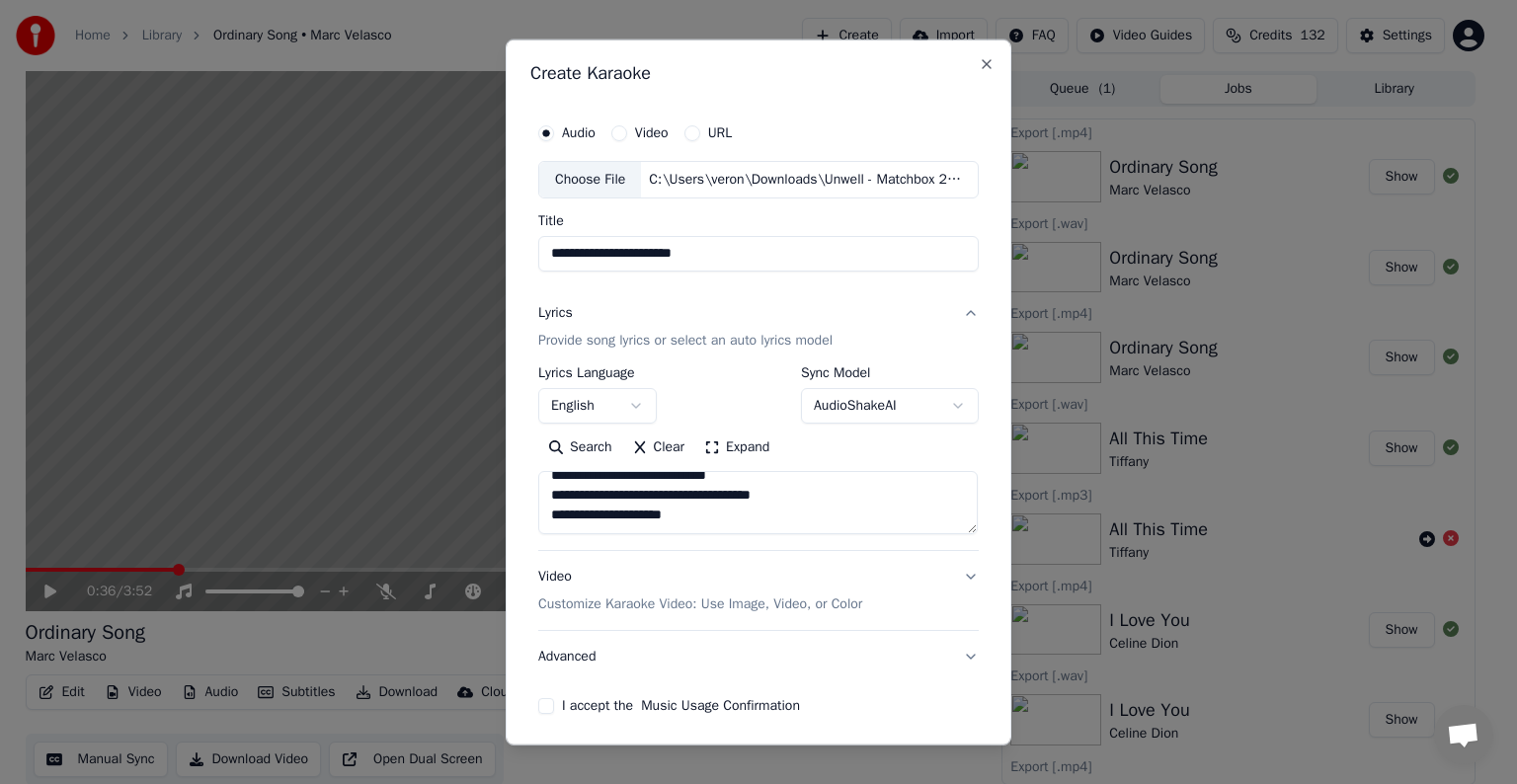 scroll, scrollTop: 399, scrollLeft: 0, axis: vertical 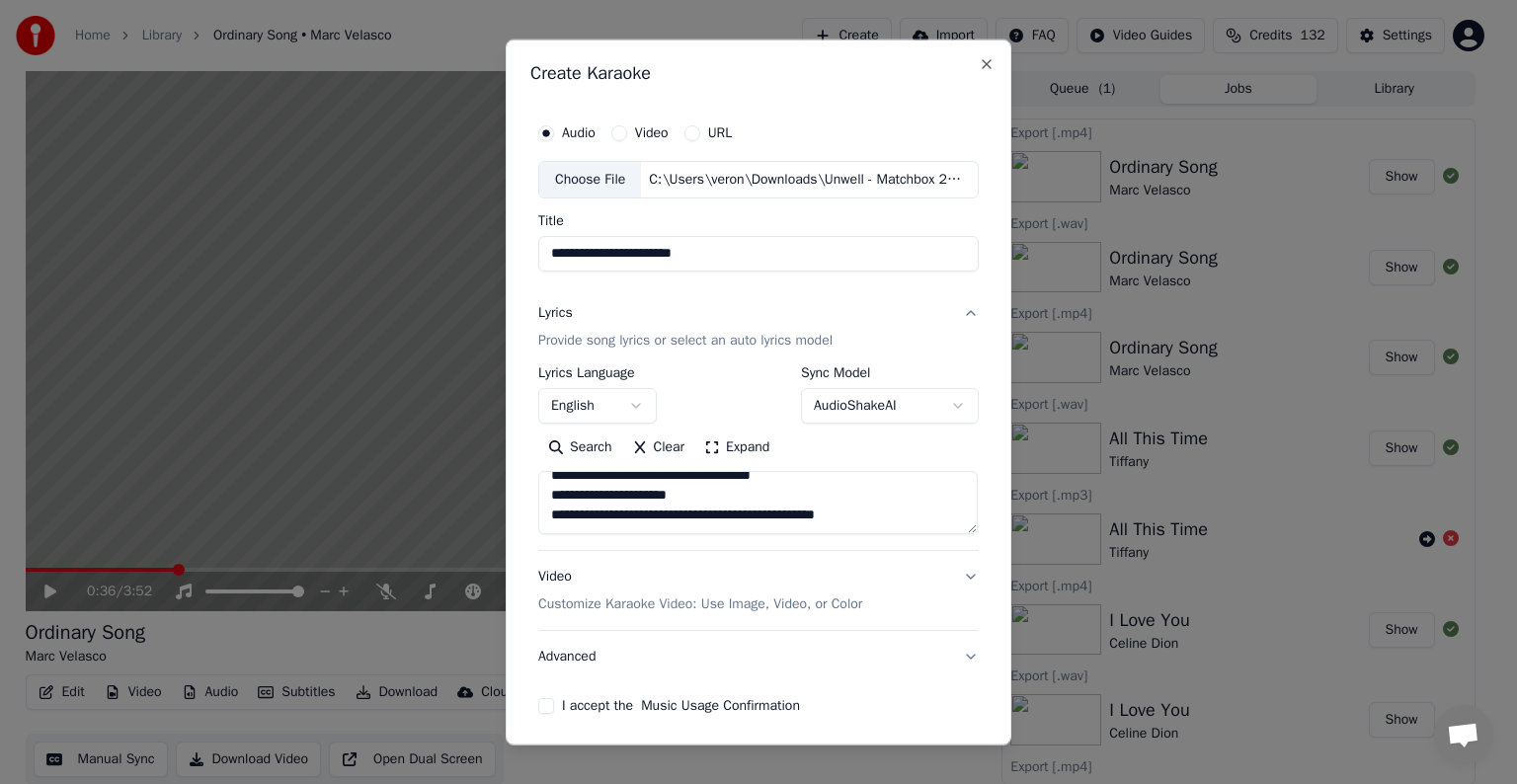 paste on "**********" 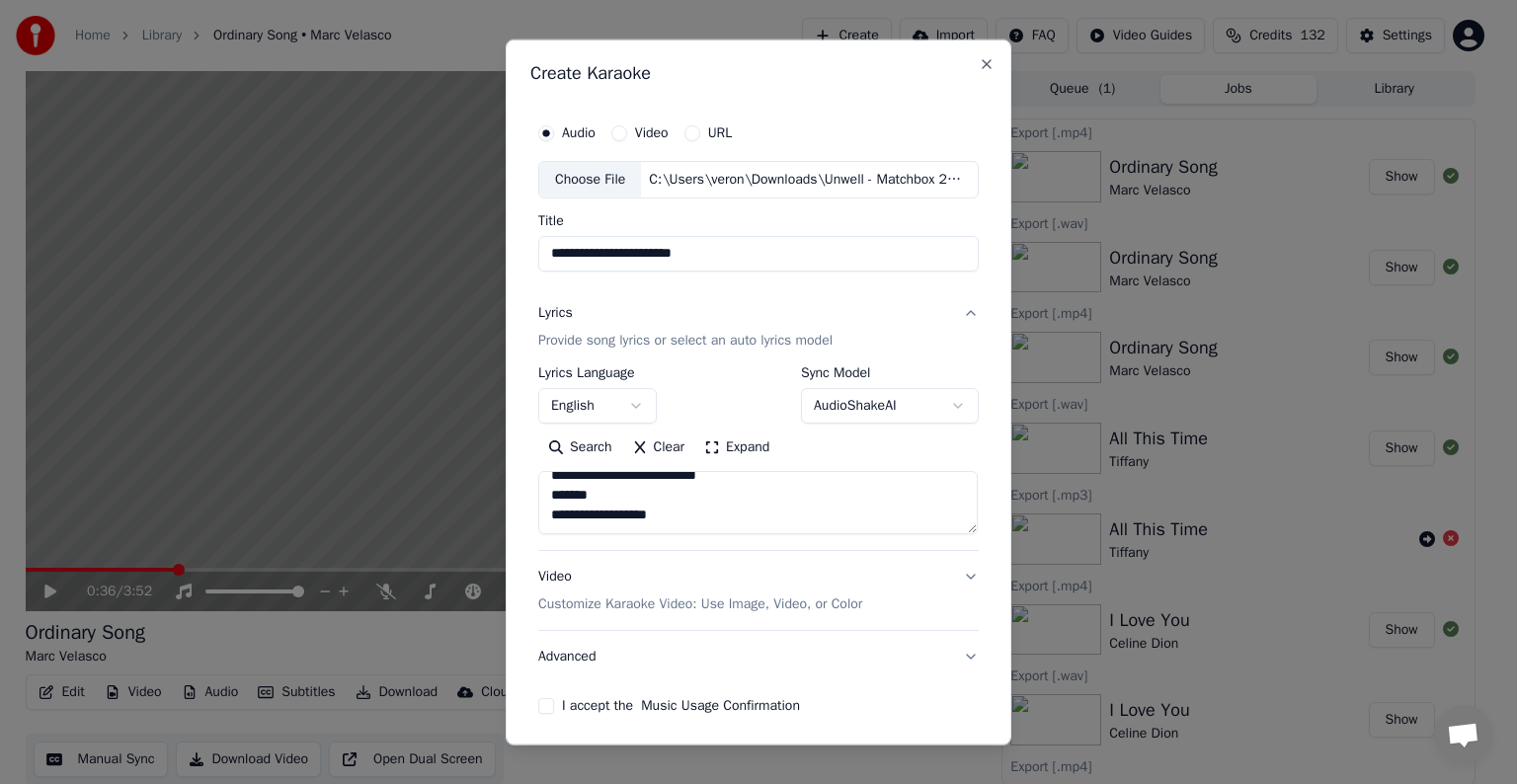 scroll, scrollTop: 656, scrollLeft: 0, axis: vertical 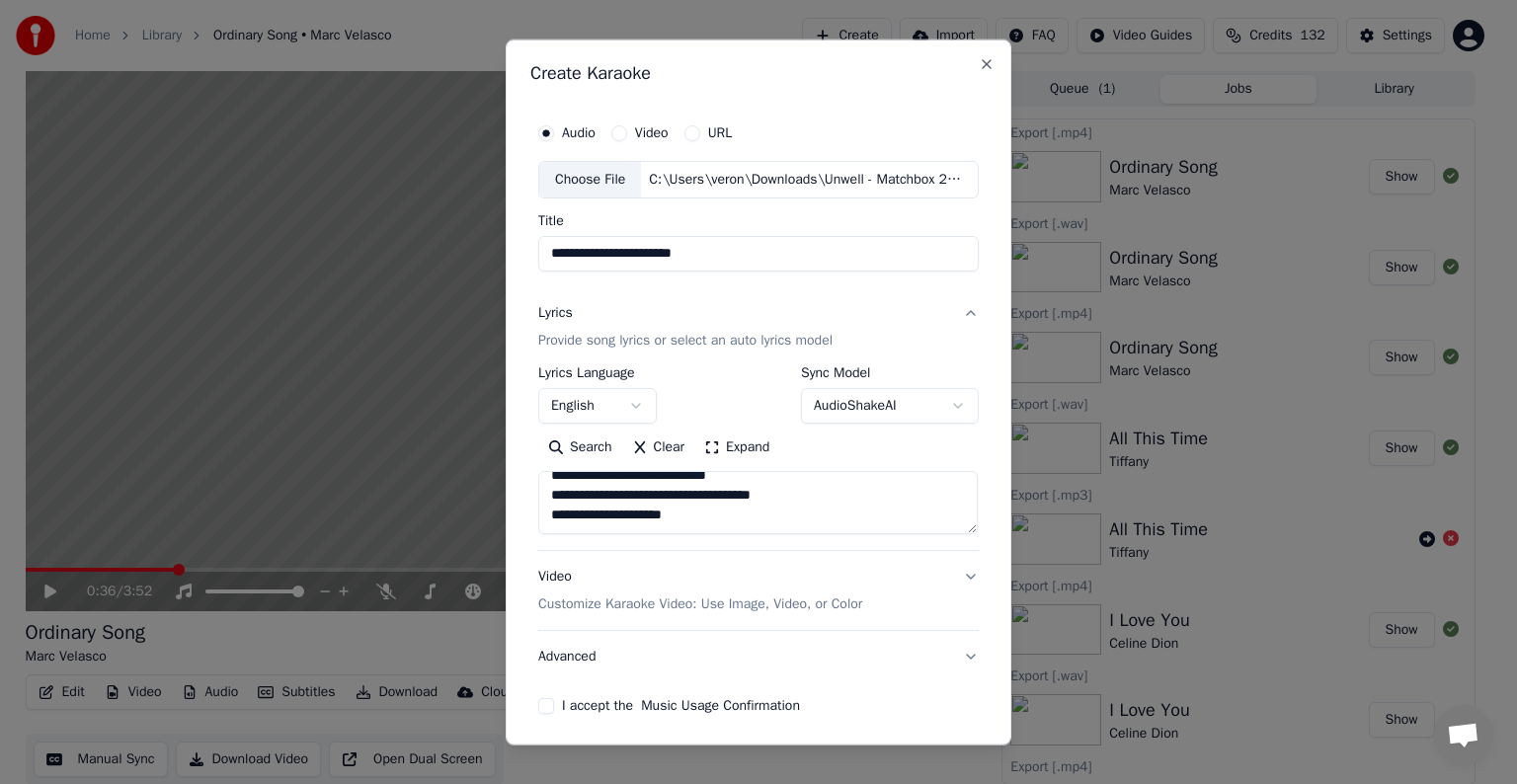 paste on "**********" 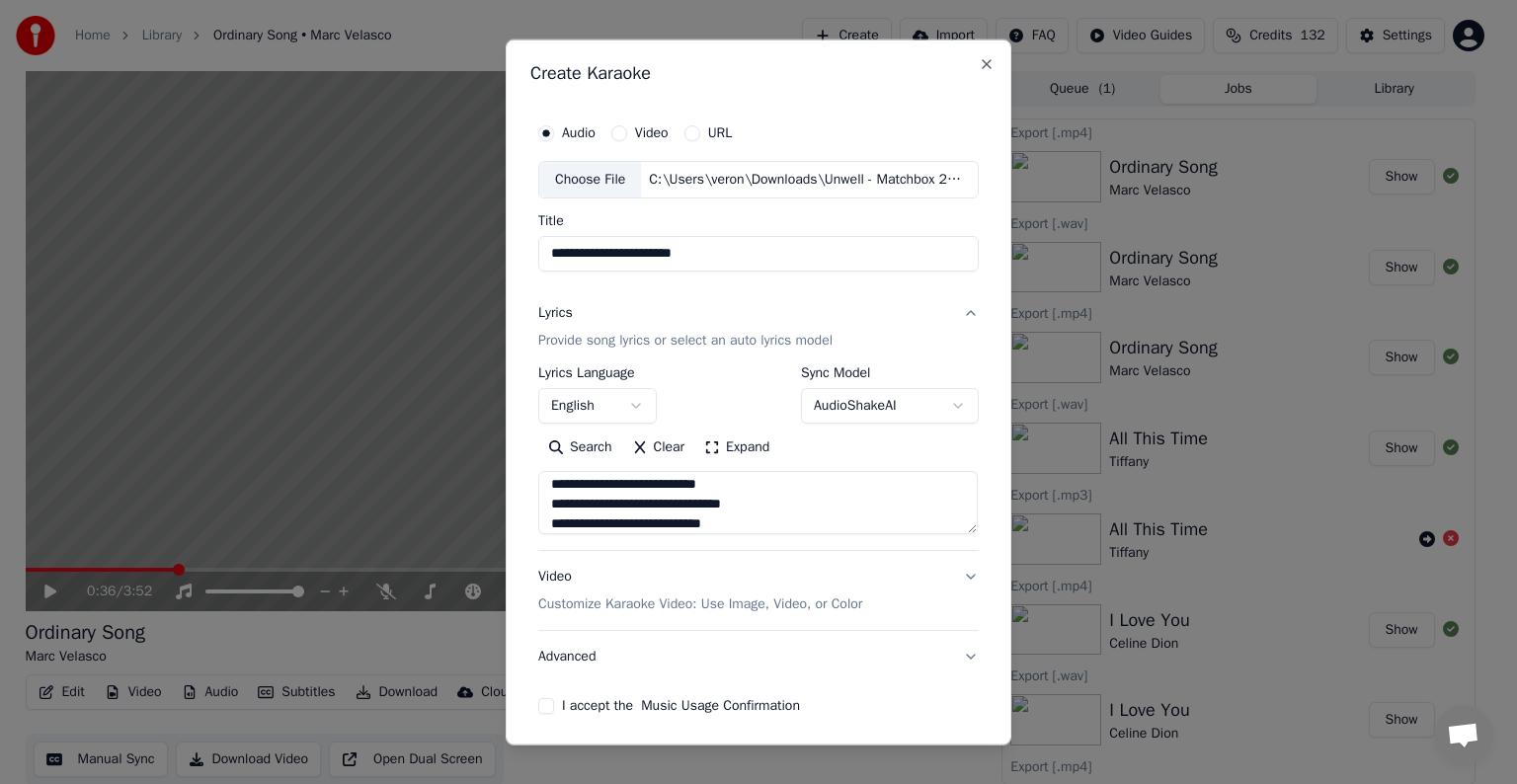 scroll, scrollTop: 912, scrollLeft: 0, axis: vertical 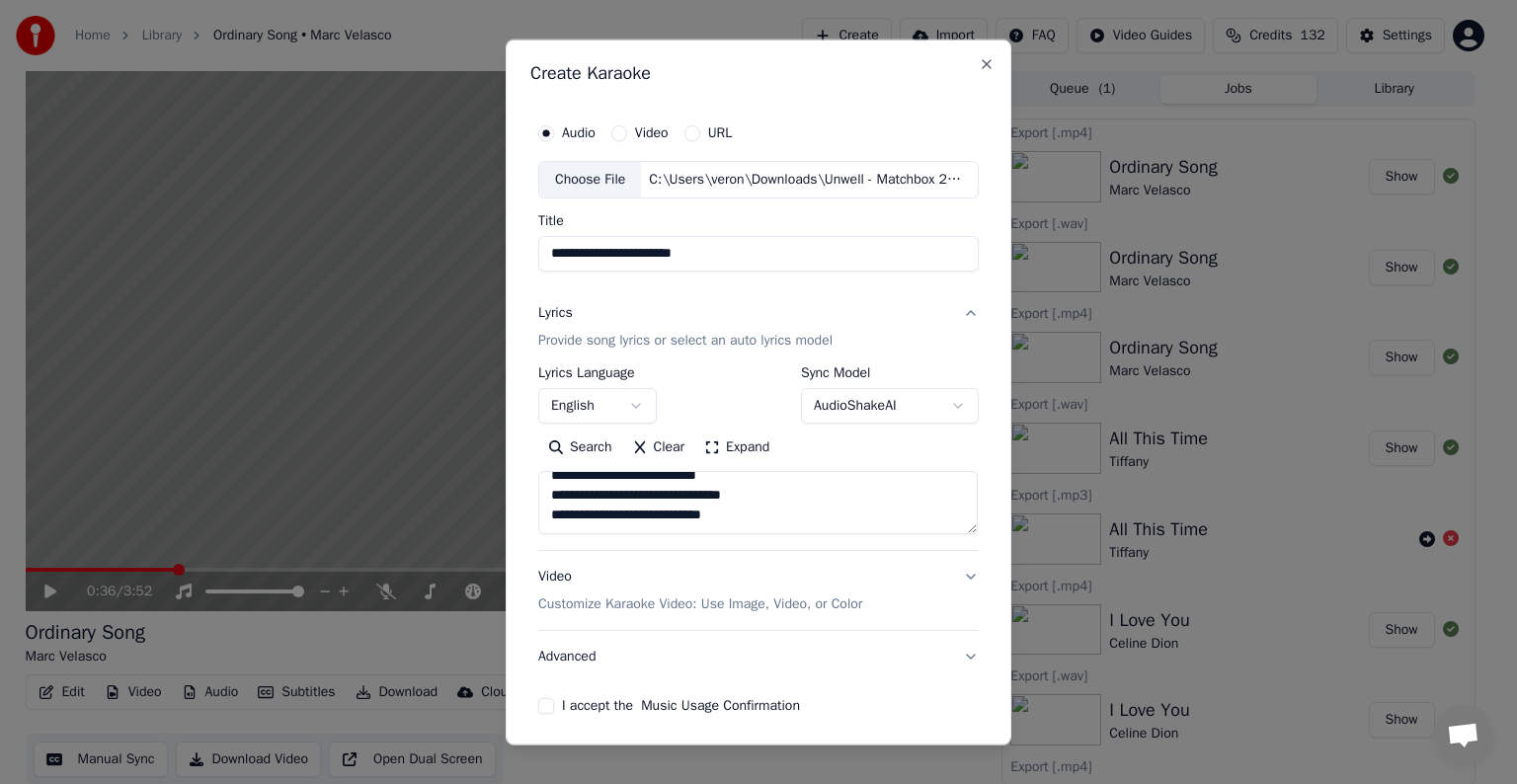 paste on "**********" 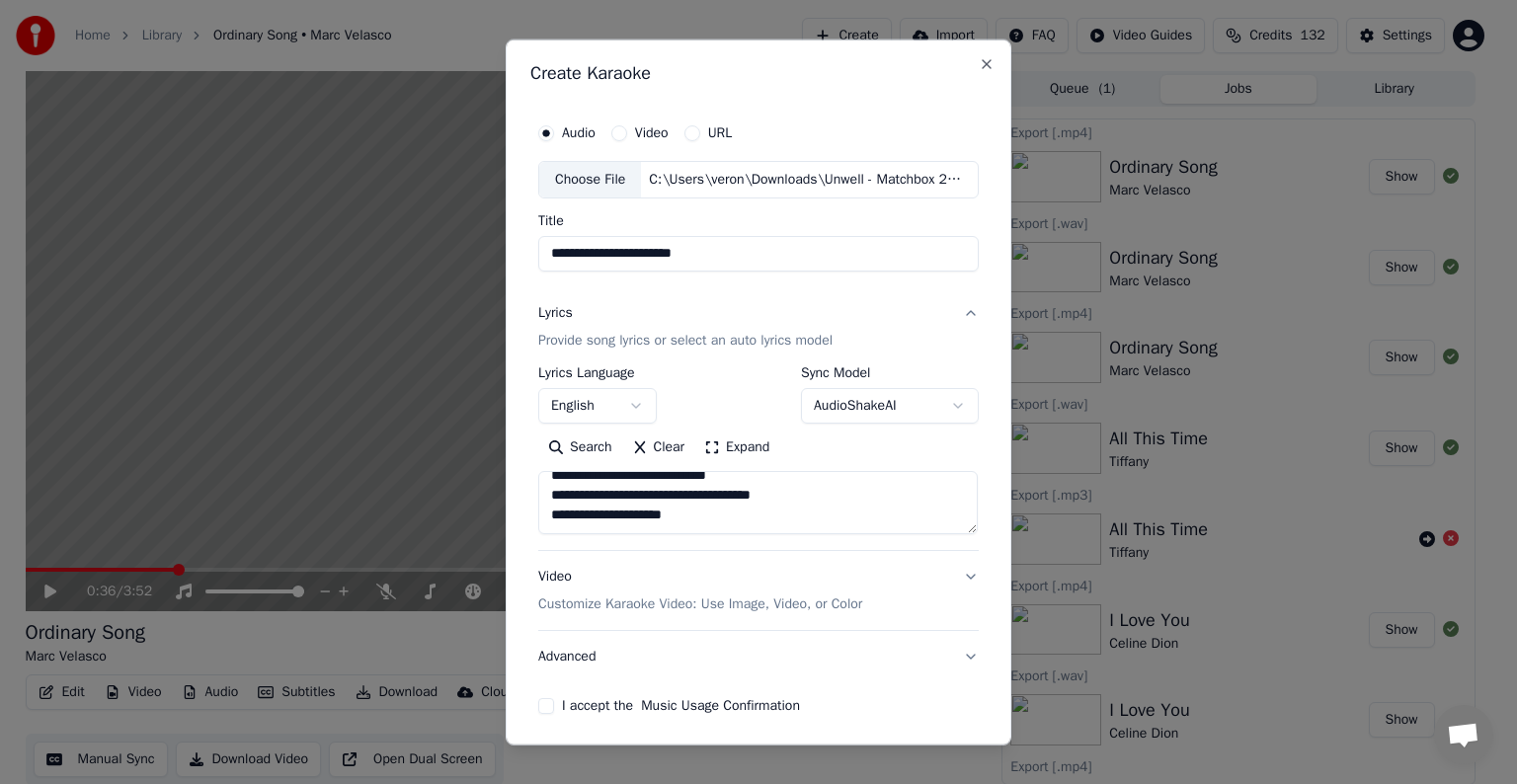 scroll, scrollTop: 1090, scrollLeft: 0, axis: vertical 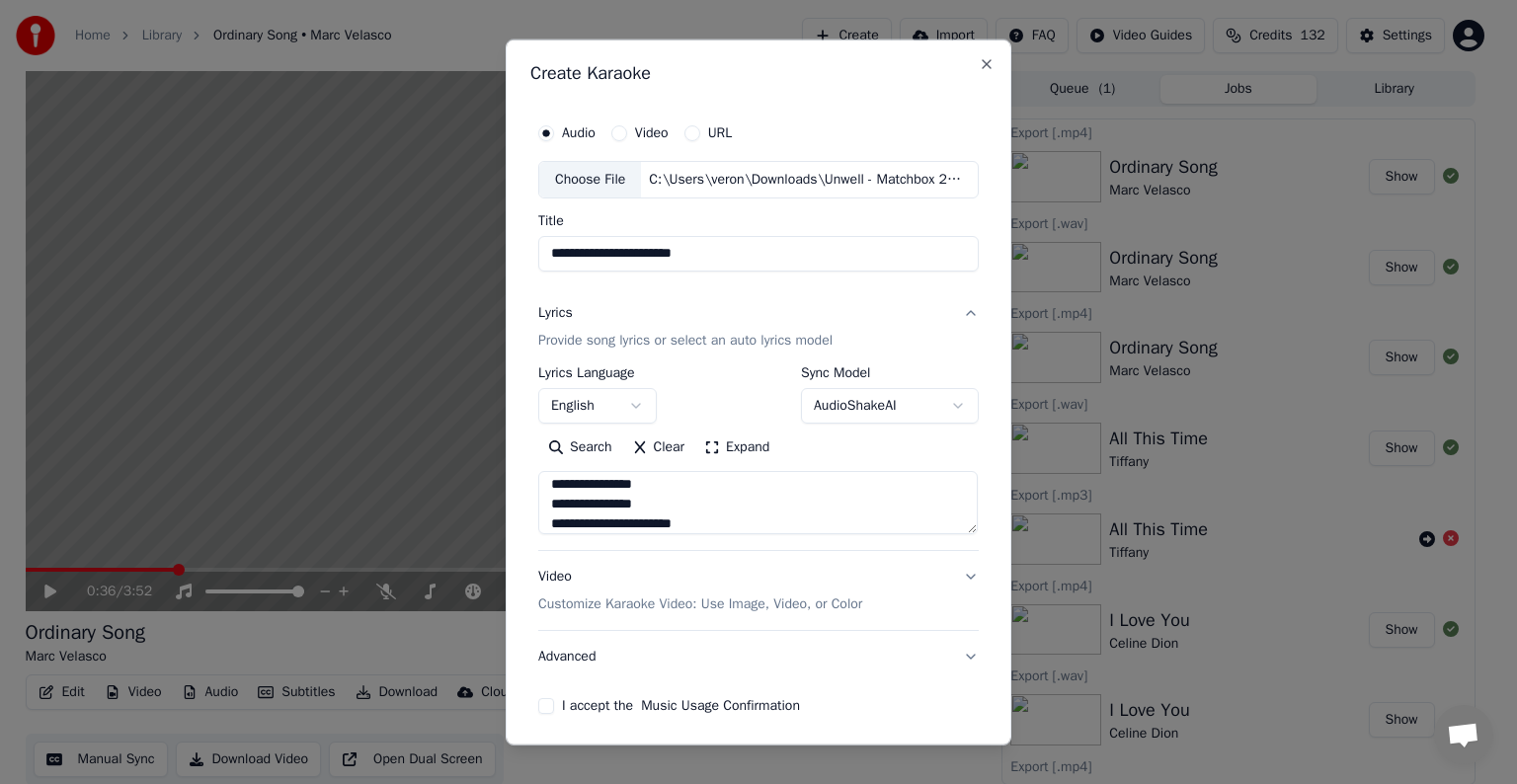 type on "**********" 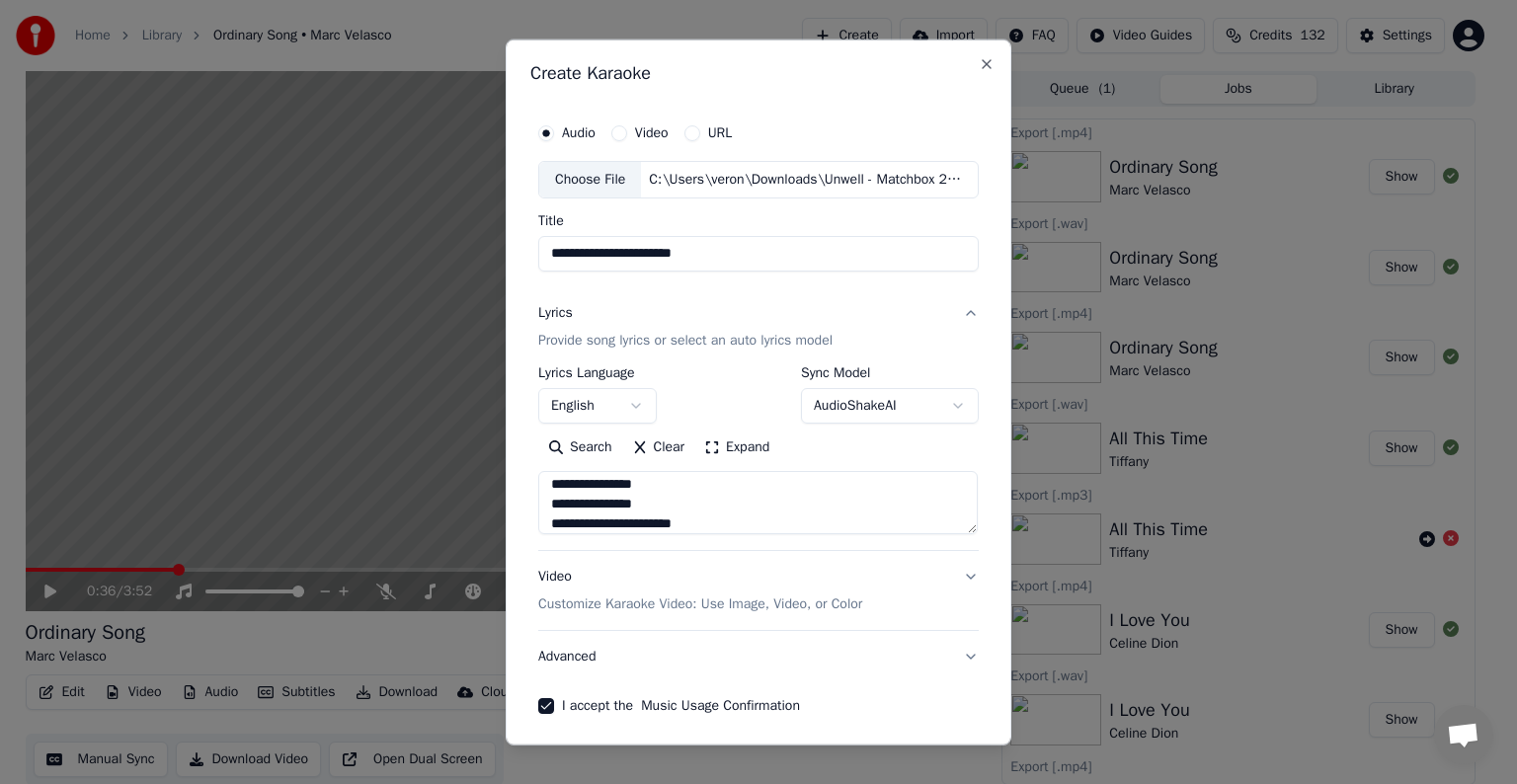 type on "on" 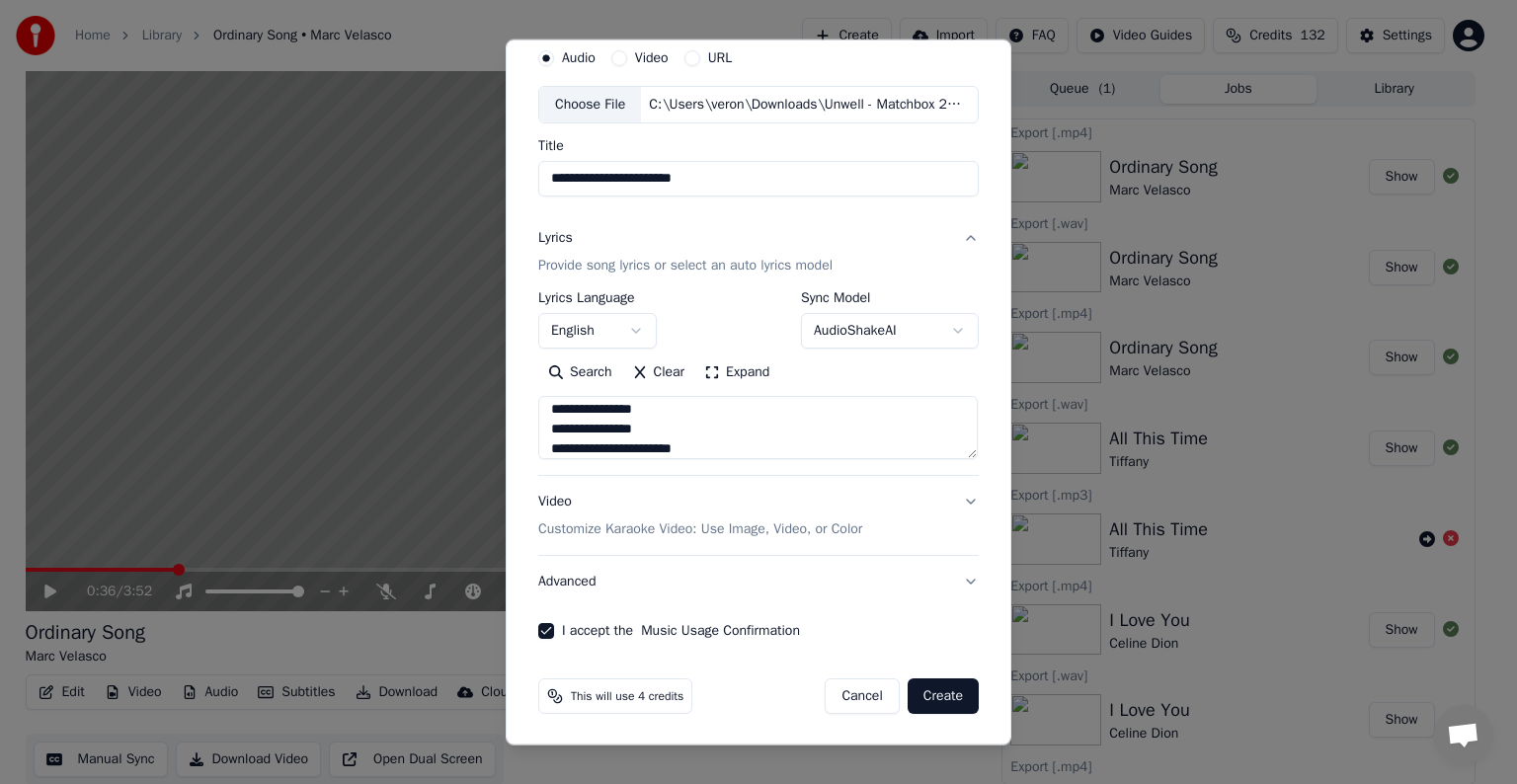 click on "Customize Karaoke Video: Use Image, Video, or Color" at bounding box center (700, 529) 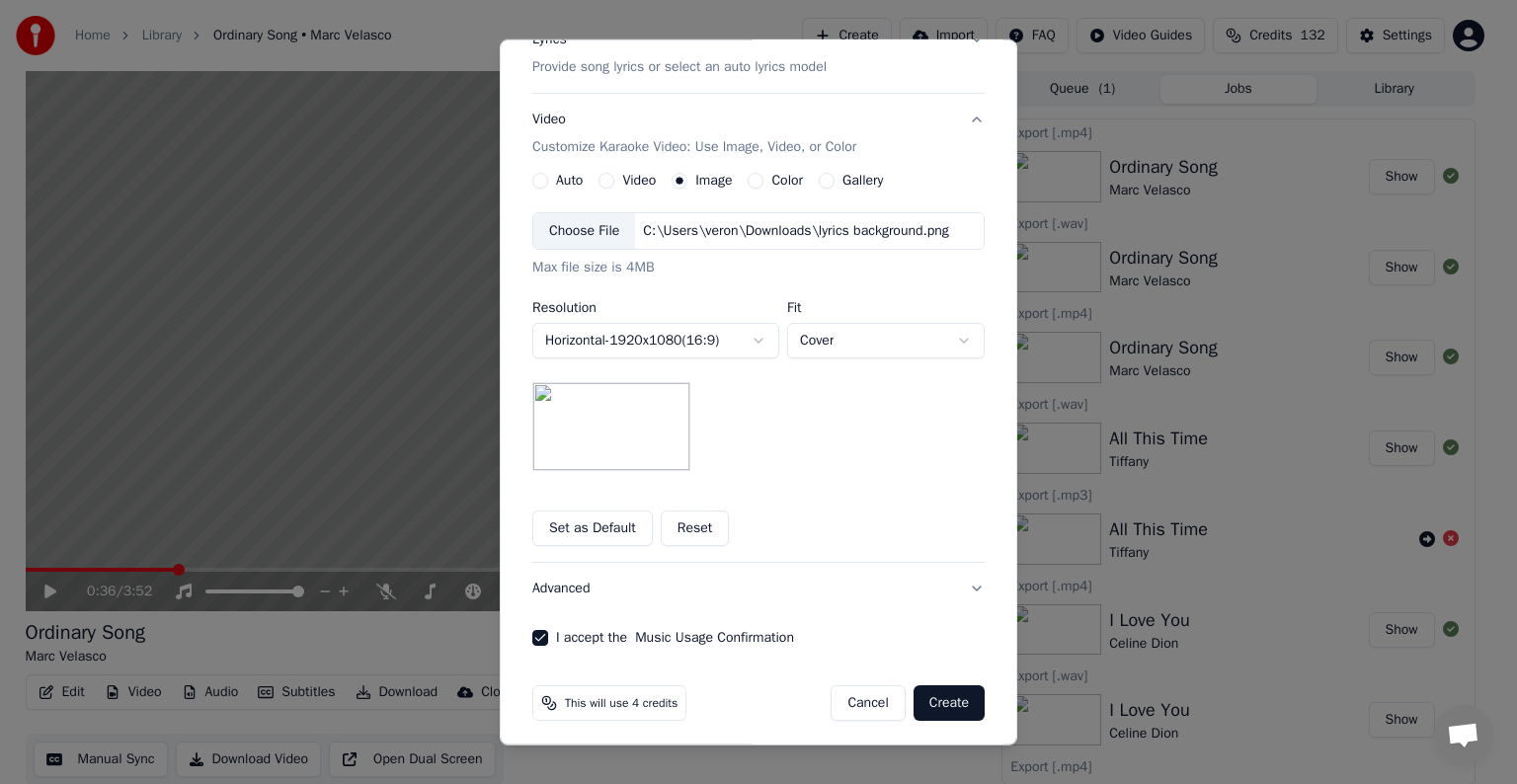 scroll, scrollTop: 280, scrollLeft: 0, axis: vertical 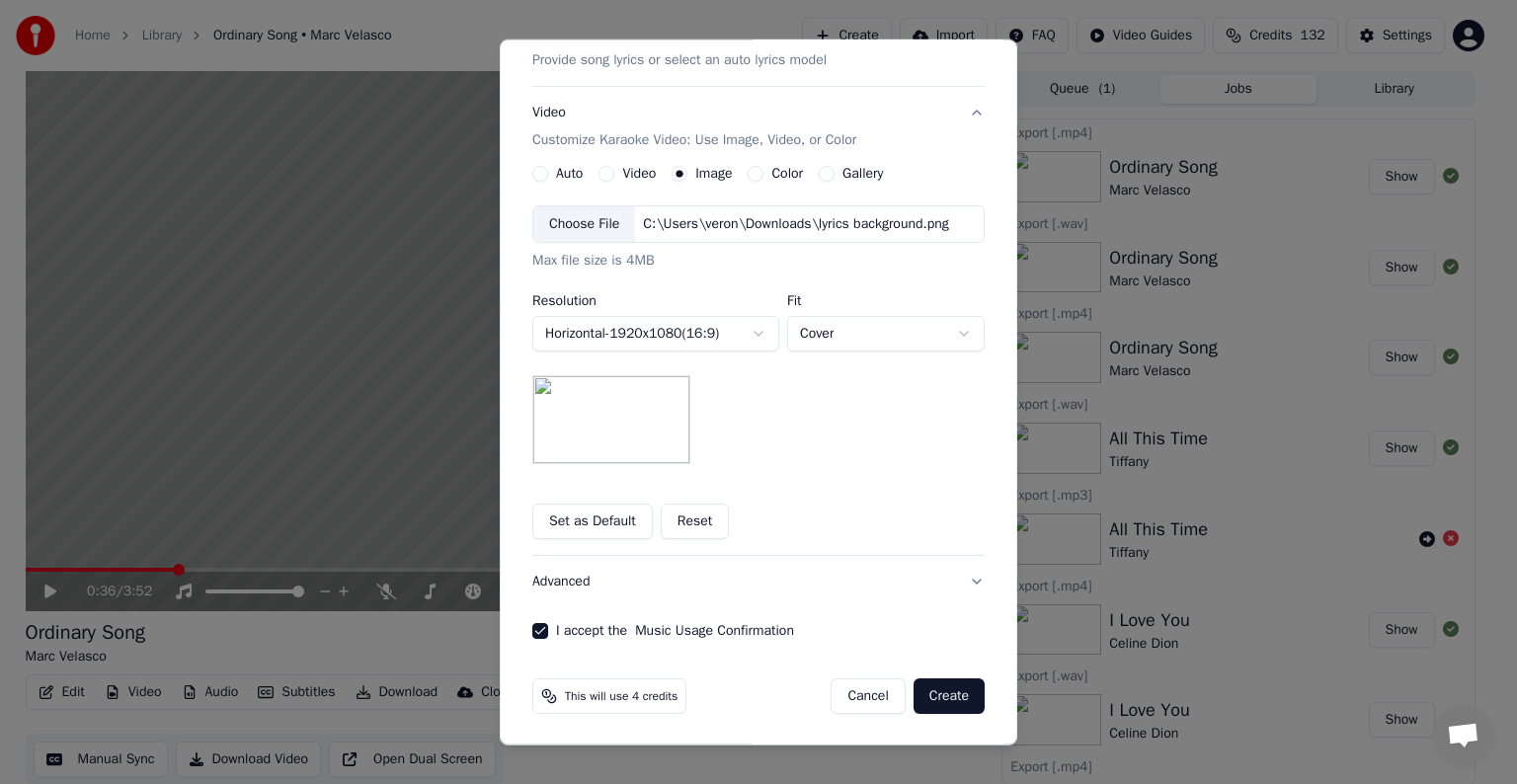 click on "Create" at bounding box center [949, 696] 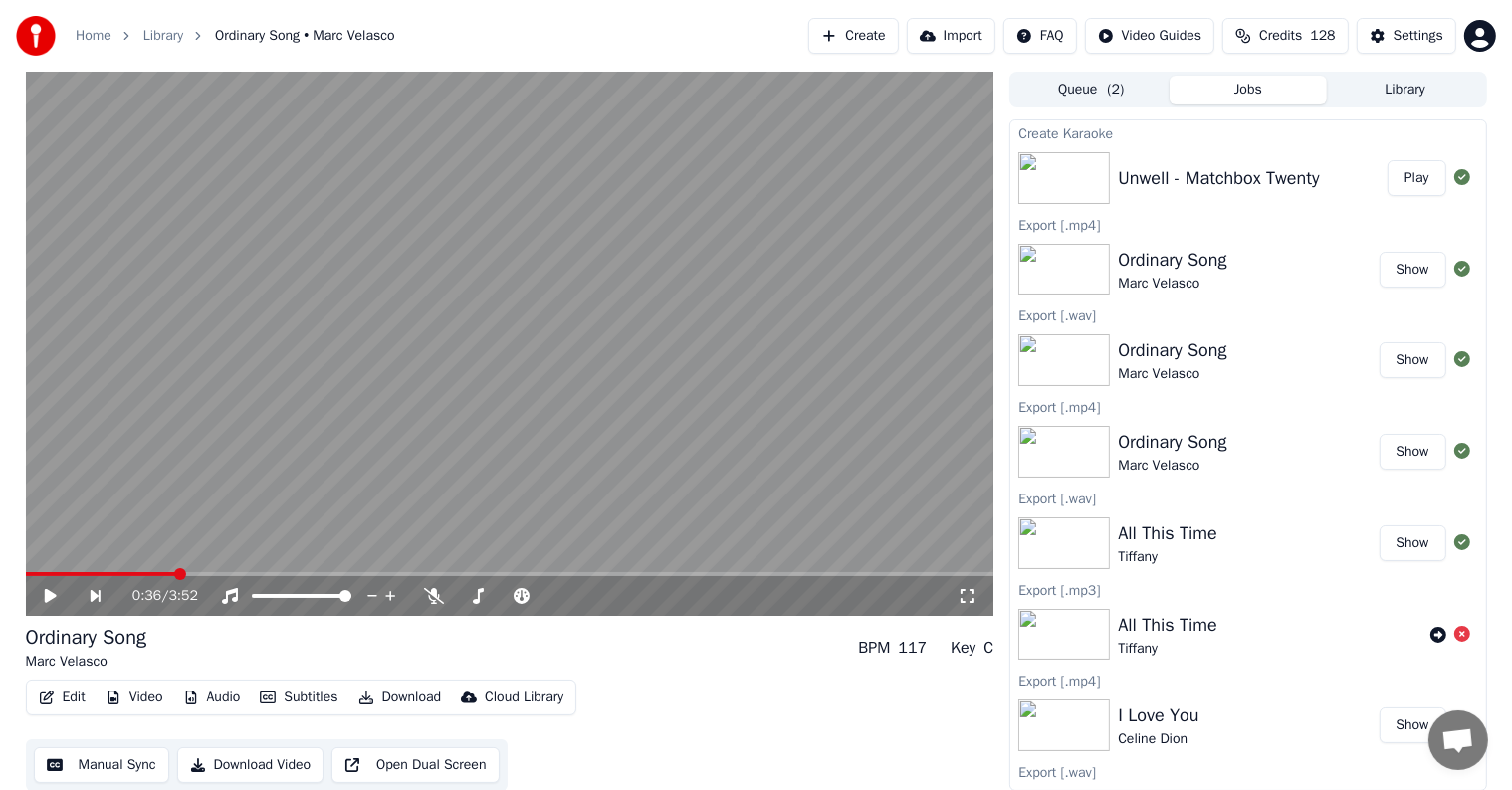 click on "Play" at bounding box center (1416, 178) 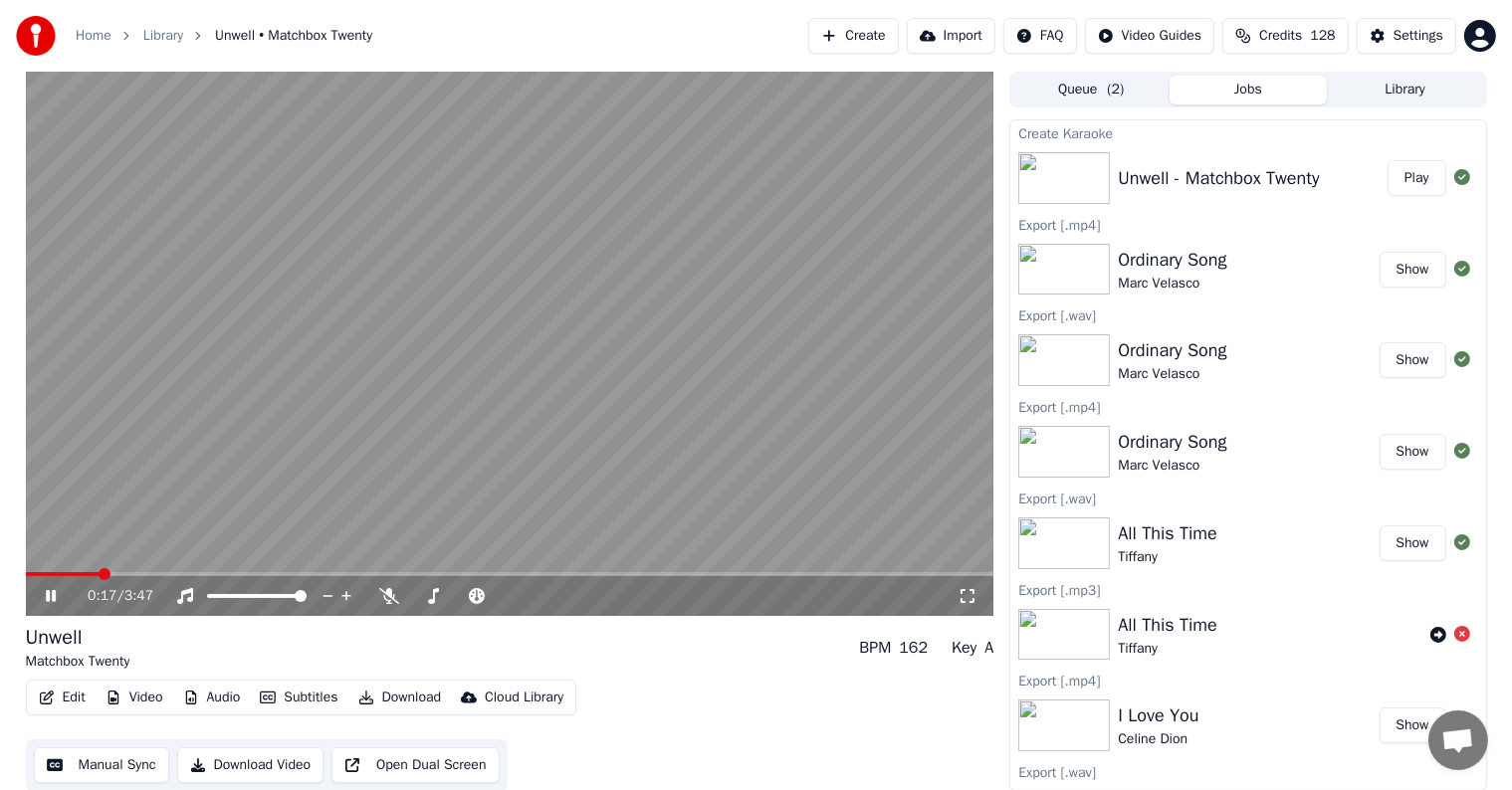 click 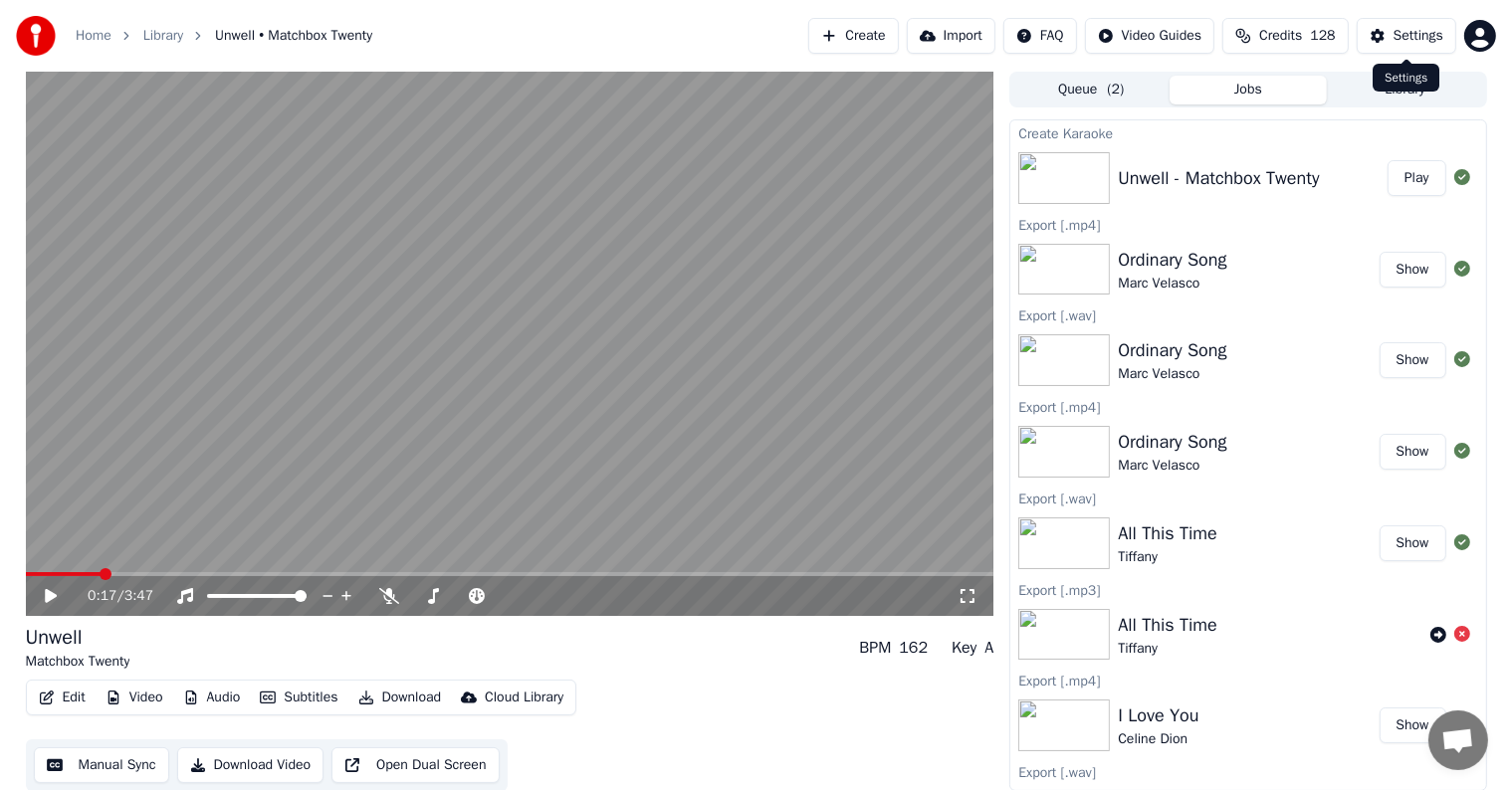 click on "Settings" at bounding box center [1418, 36] 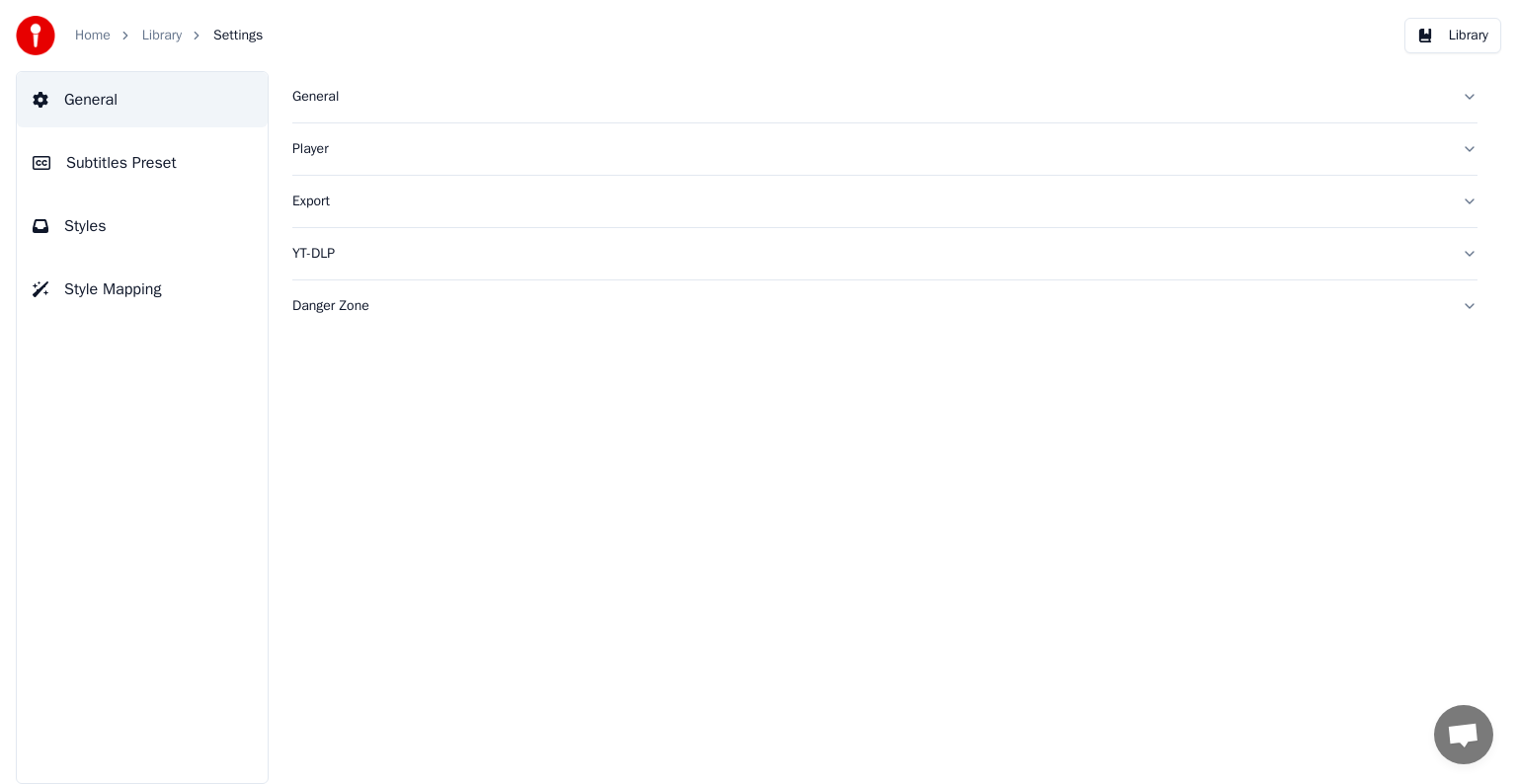 click on "Subtitles Preset" at bounding box center (121, 163) 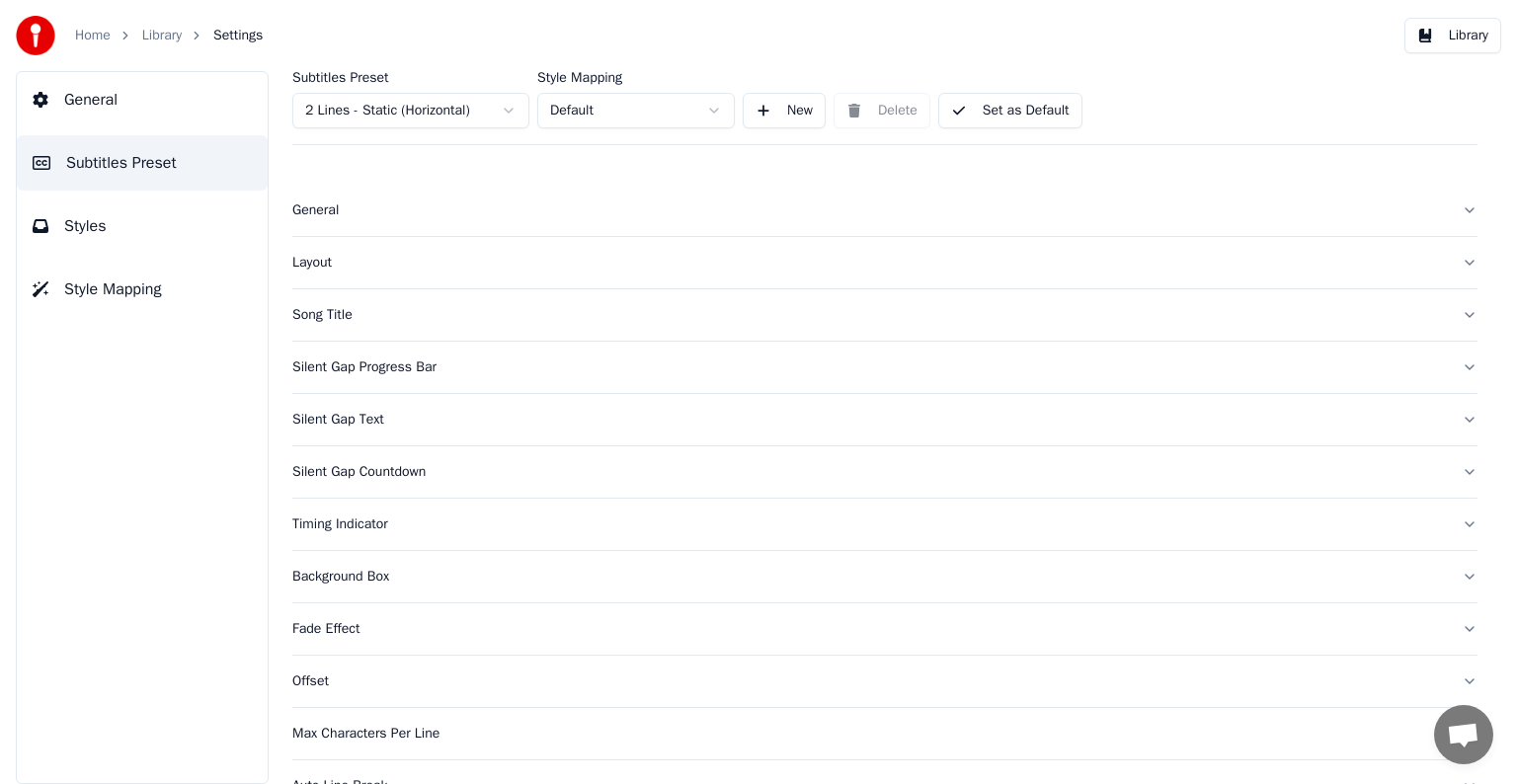 click on "Home Library Settings Library General Subtitles Preset Styles Style Mapping Subtitles Preset 2 Lines - Static (Horizontal) Style Mapping Default New Delete Set as Default General Layout Song Title Silent Gap Progress Bar Silent Gap Text Silent Gap Countdown Timing Indicator Background Box Fade Effect Offset Max Characters Per Line Auto Line Break Advanced Settings Chat [NAME] from Youka Desktop More channels Continue on Email Offline. You were inactive for some time. Send a message to reconnect to the chat. Youka Desktop Hello! How can I help you? Sunday, 20 July Hi! I'Its me again. The lyrics are not appearing. Even editing to add lyrics again, it's not appearing. I already spent 22 credits for this please check 7/20/2025 Monday, 21 July [NAME] Hey, credits should refunded automatically in case of failure, please let me check 7/21/2025 yeah but credits are used again in adding the lyrics in the song that supposed to be good in the first place 7/21/2025 Read [NAME] I added 22 more credits to your account. 7/21/2025" at bounding box center (758, 392) 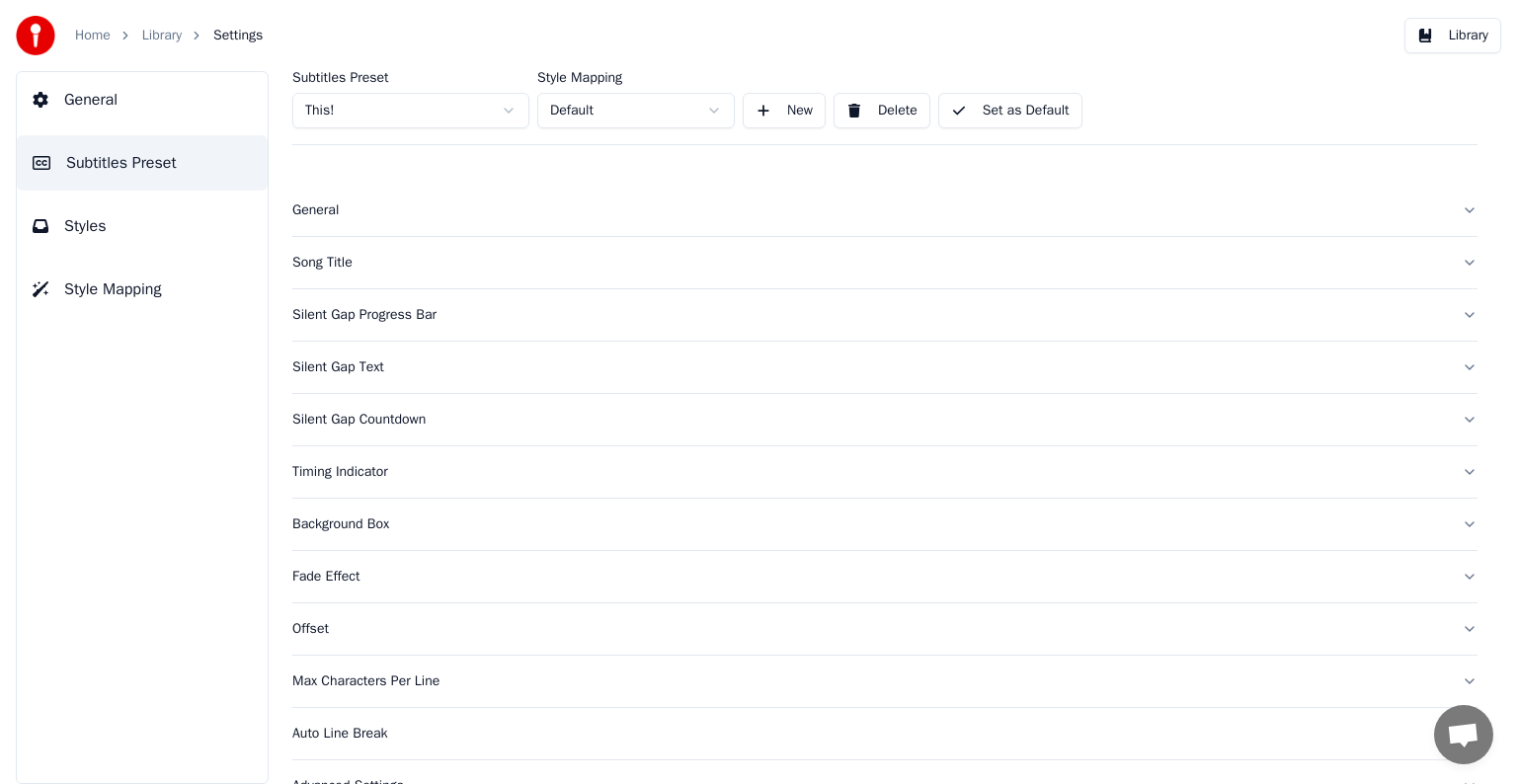 click on "Song Title" at bounding box center [869, 263] 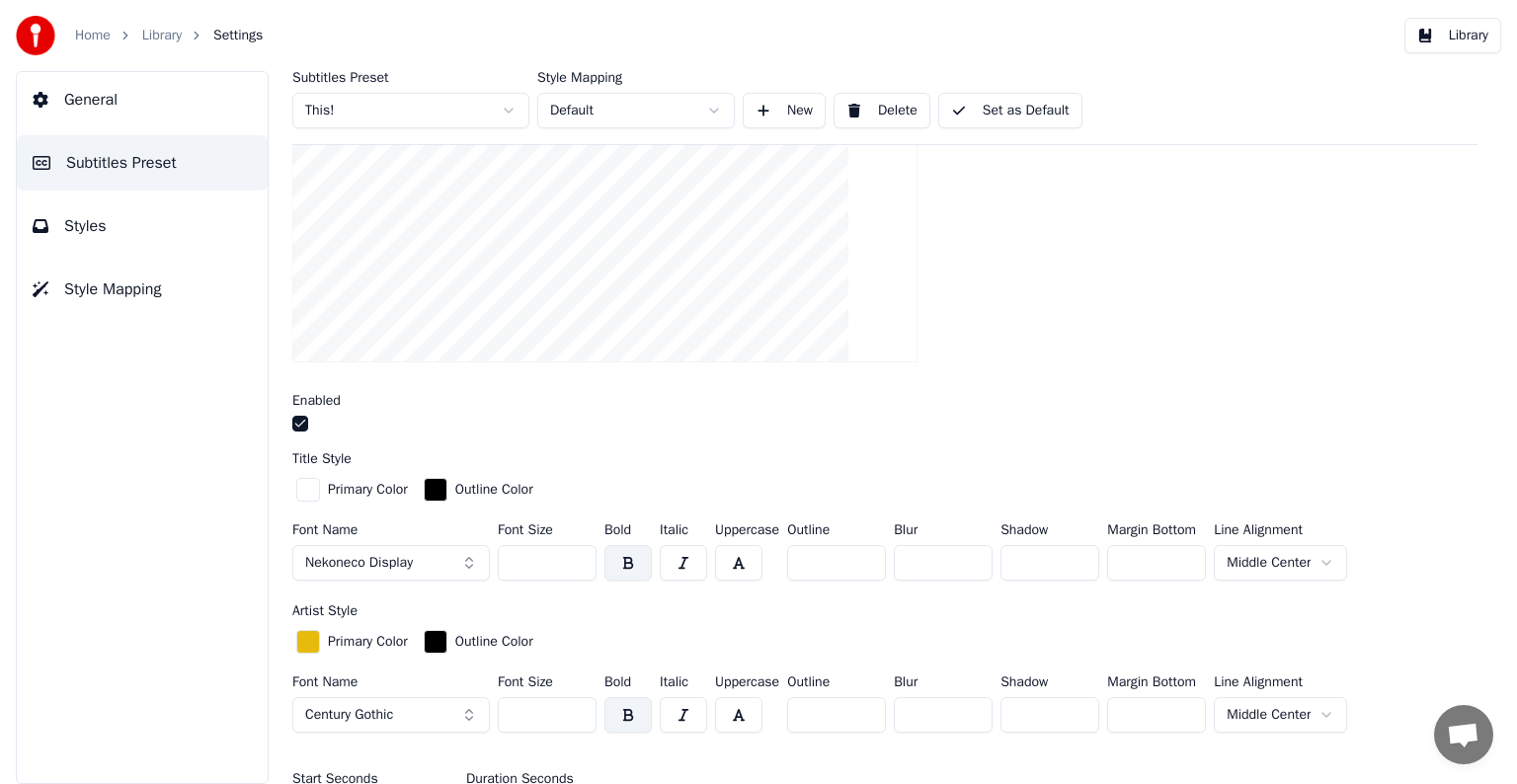 scroll, scrollTop: 395, scrollLeft: 0, axis: vertical 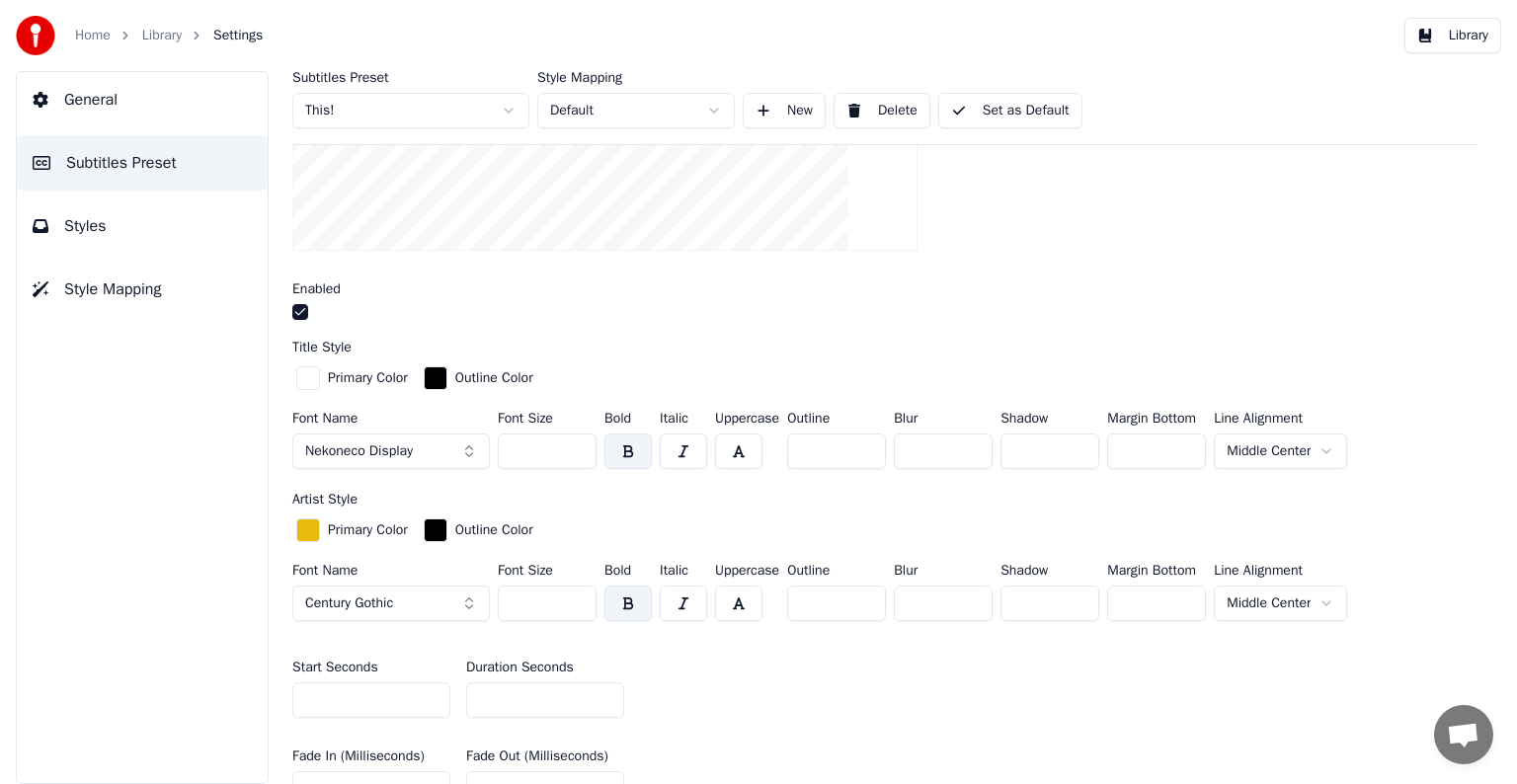 drag, startPoint x: 518, startPoint y: 446, endPoint x: 537, endPoint y: 447, distance: 19.026298 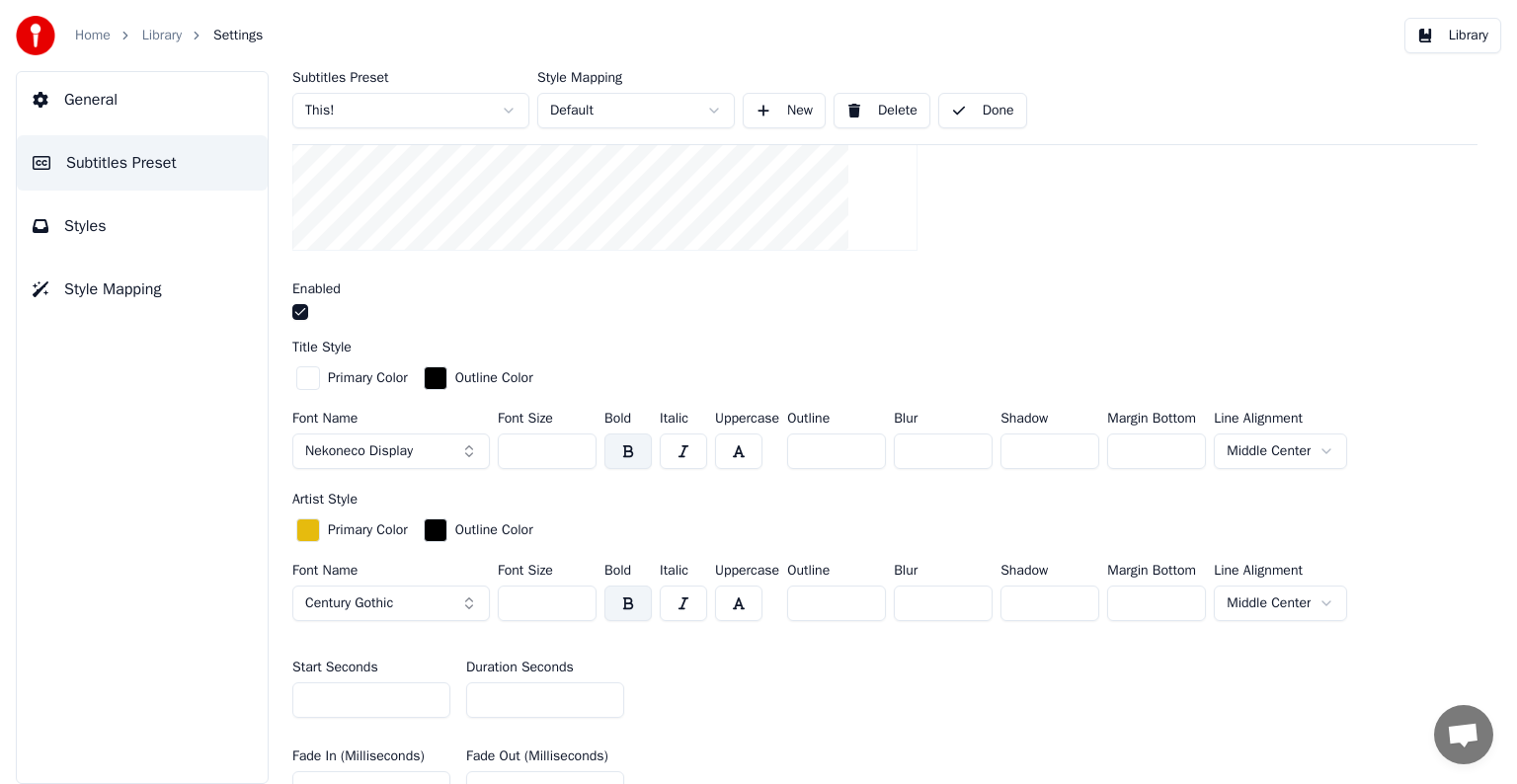 click on "Library" at bounding box center [162, 36] 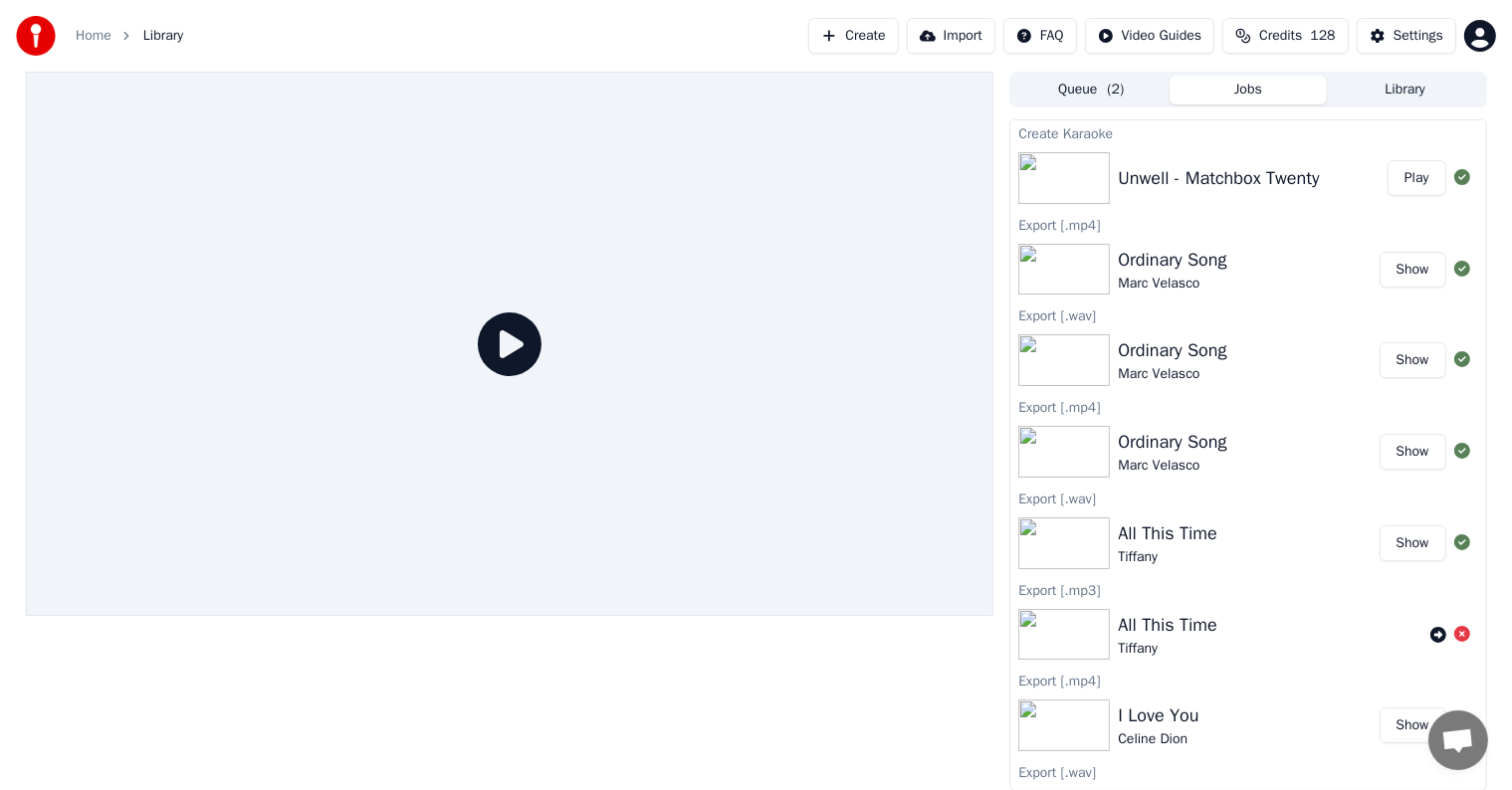 click on "Play" at bounding box center [1416, 178] 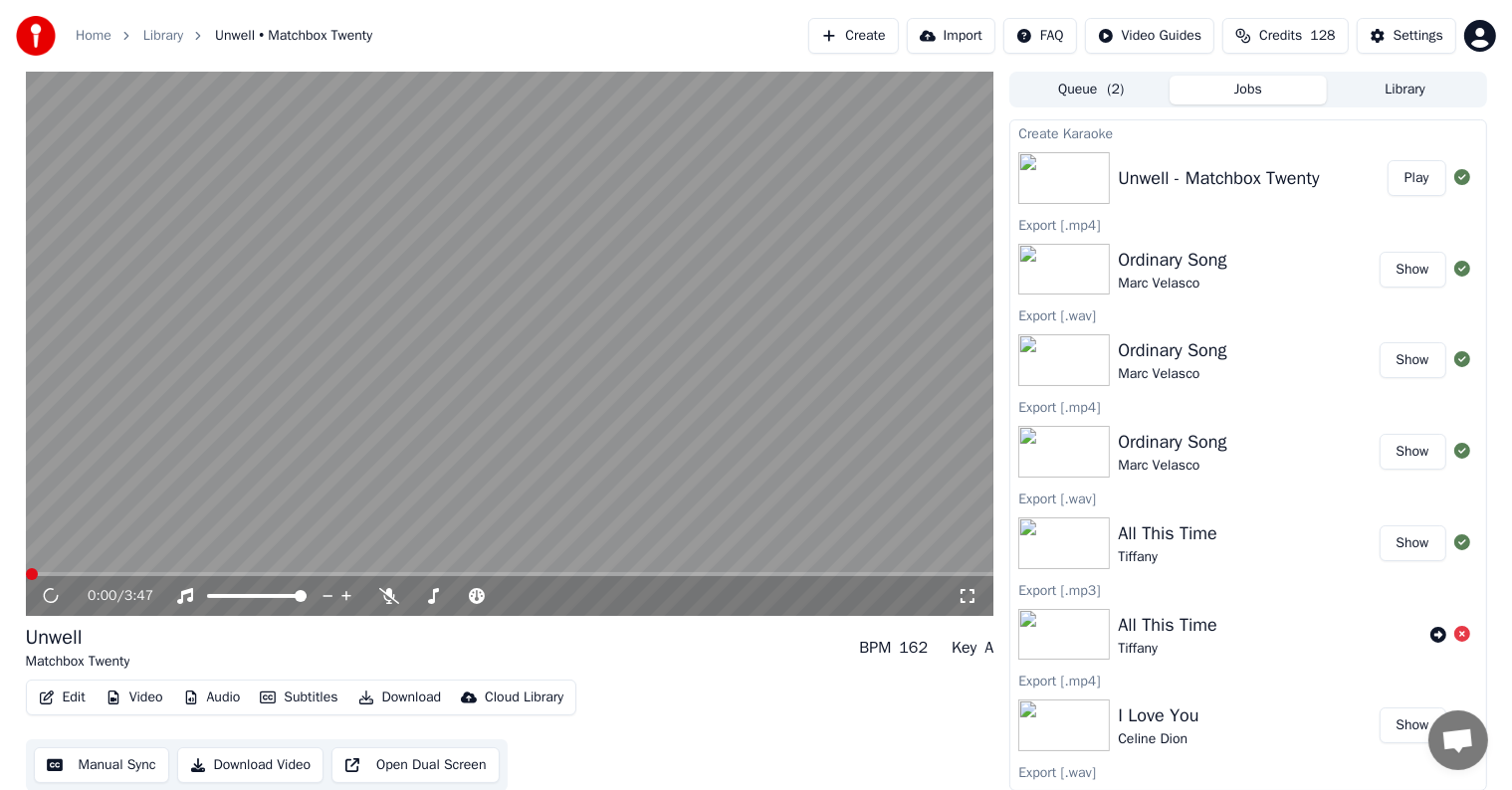 type 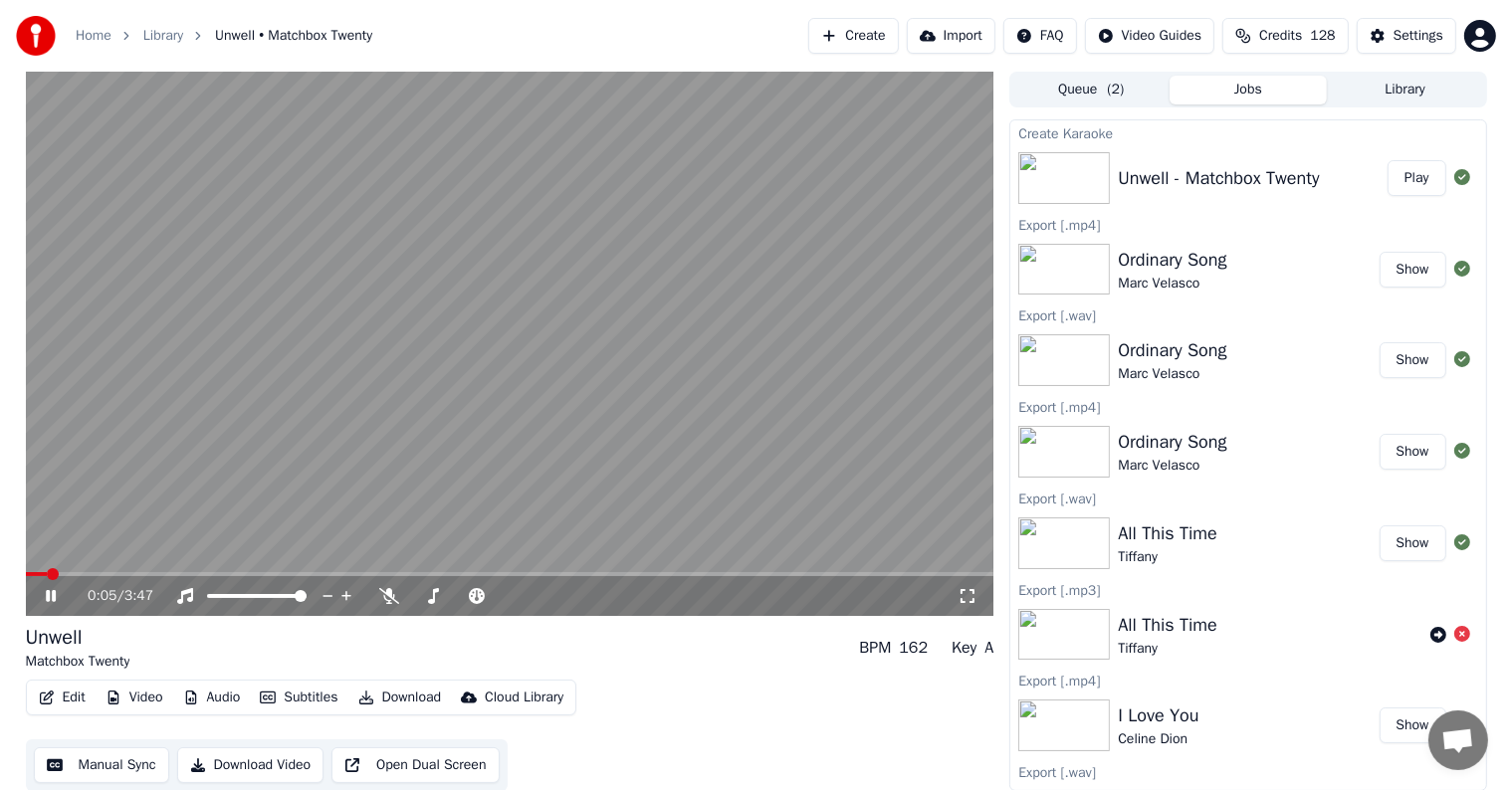 click 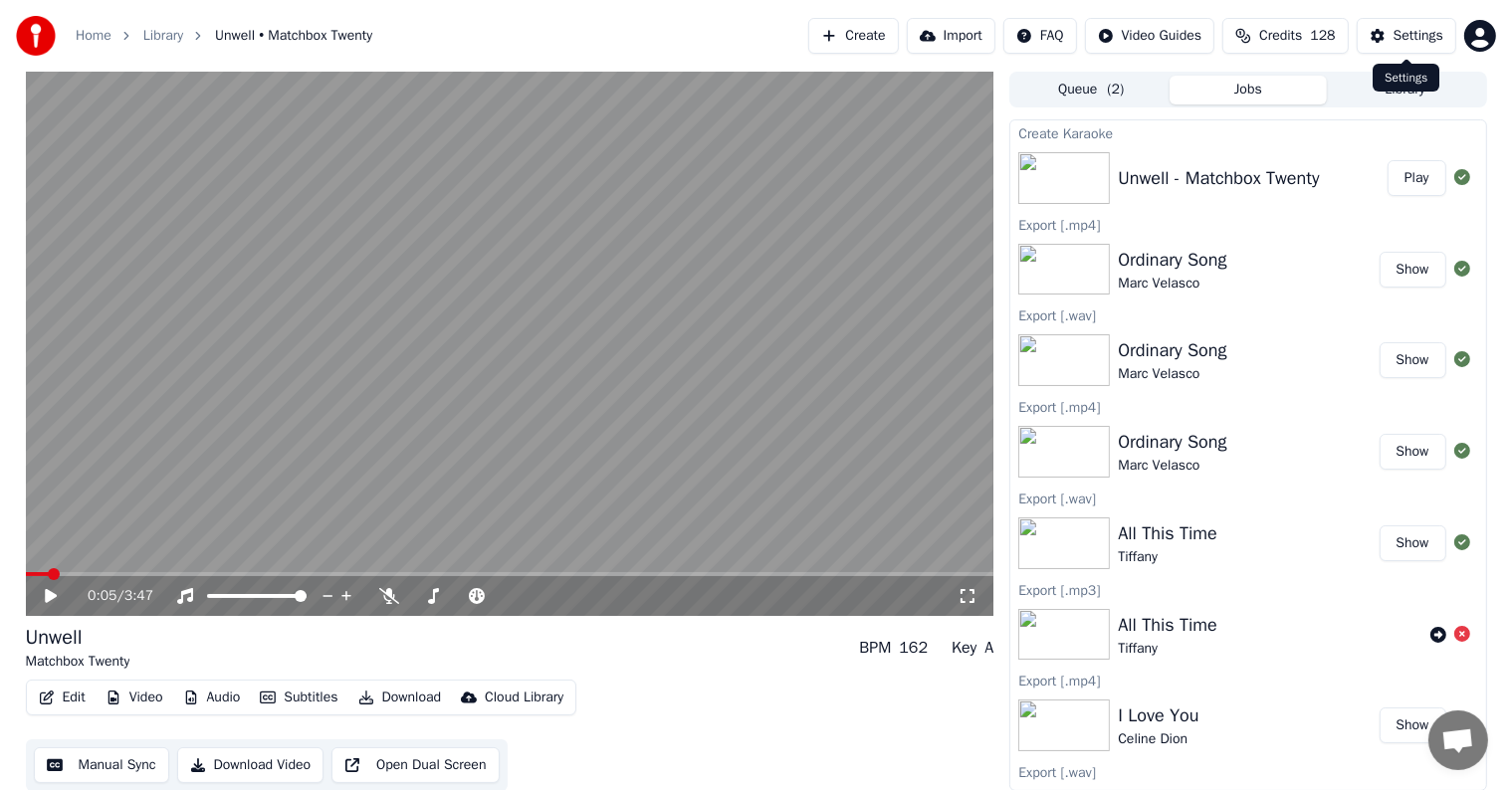 click on "Settings" at bounding box center (1418, 36) 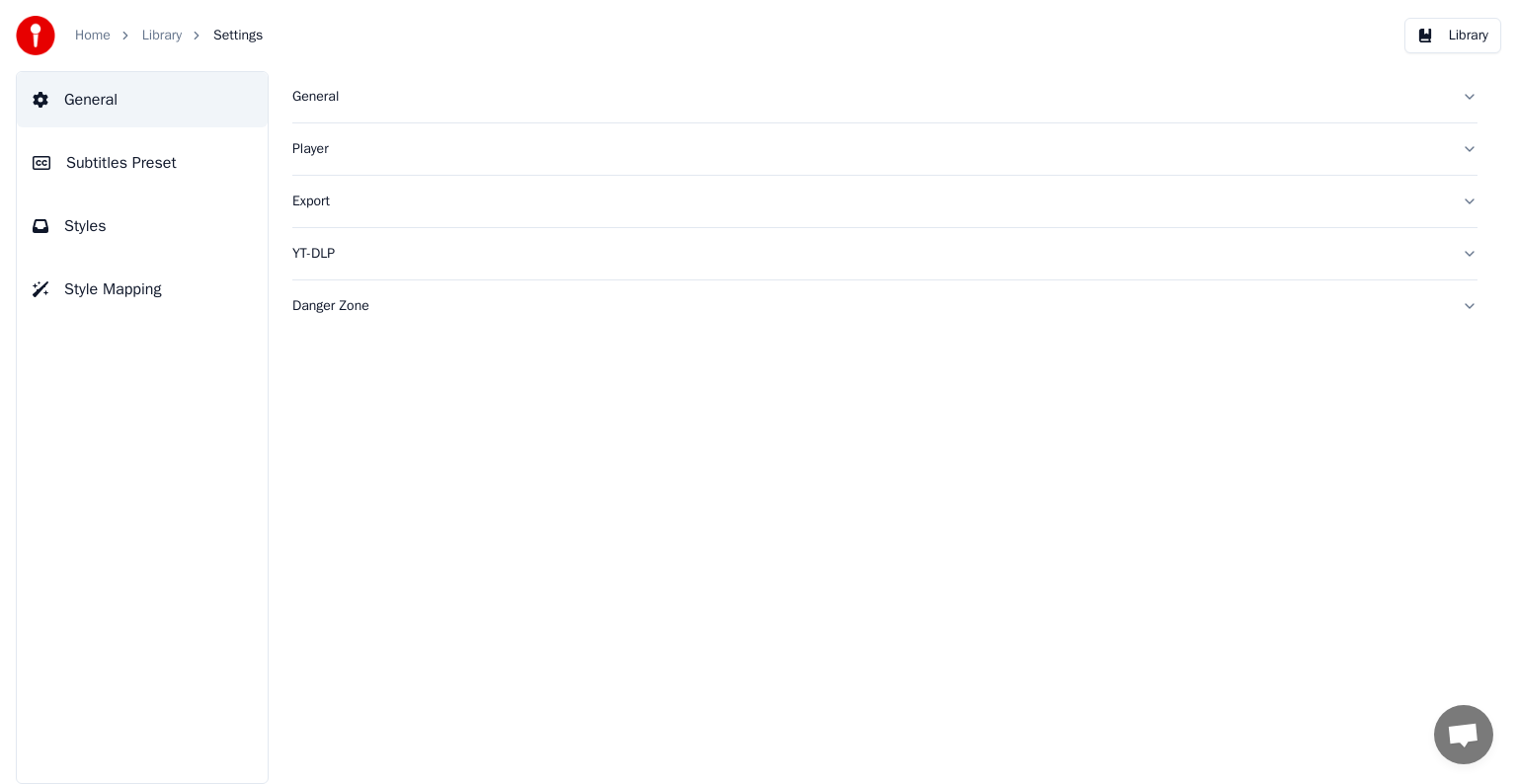 click on "Subtitles Preset" at bounding box center (121, 163) 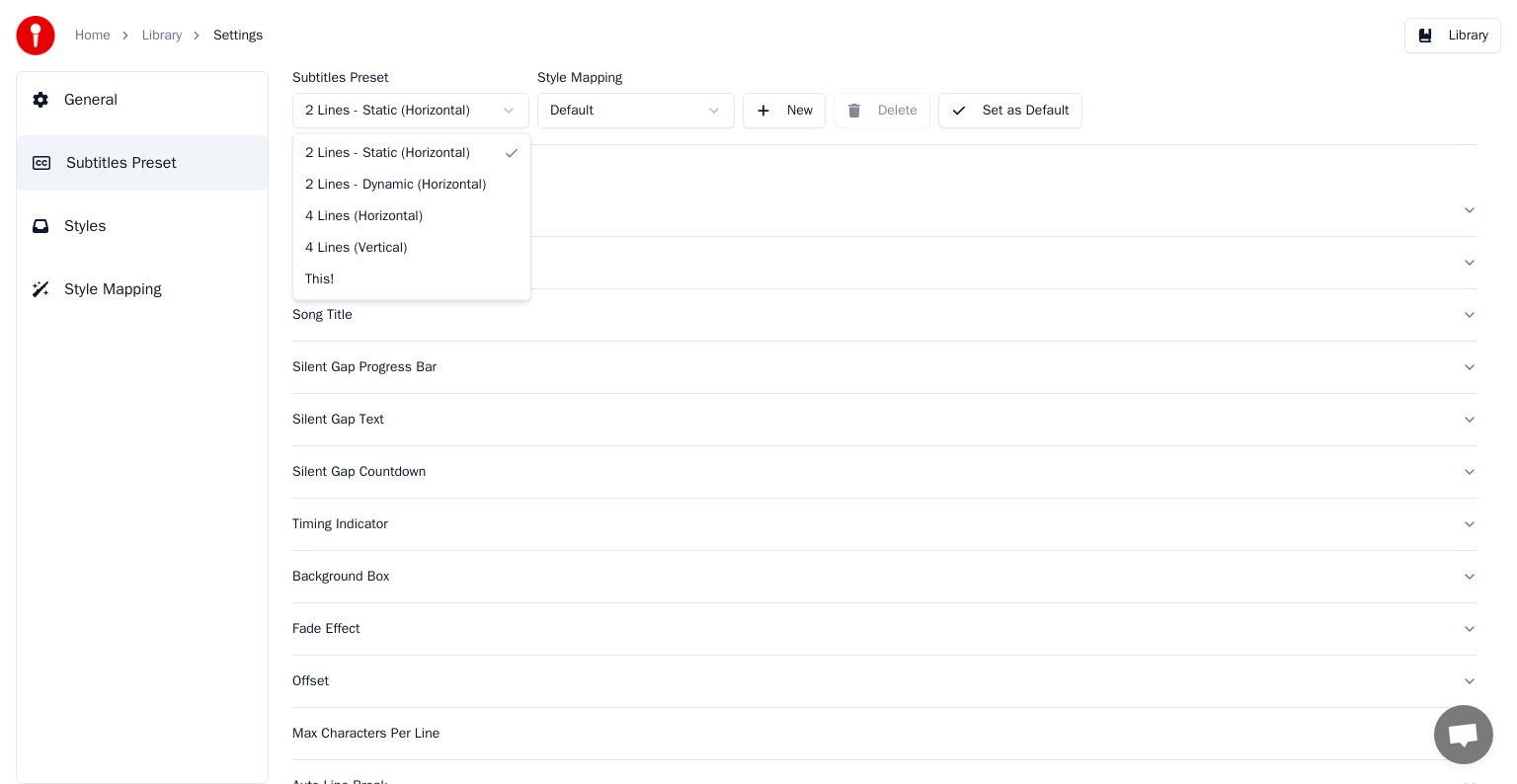 click on "Home Library Settings Library General Subtitles Preset Styles Style Mapping Subtitles Preset 2 Lines - Static (Horizontal) Style Mapping Default New Delete Set as Default General Layout Song Title Silent Gap Progress Bar Silent Gap Text Silent Gap Countdown Timing Indicator Background Box Fade Effect Offset Max Characters Per Line Auto Line Break Advanced Settings Chat [NAME] from Youka Desktop More channels Continue on Email Offline. You were inactive for some time. Send a message to reconnect to the chat. Youka Desktop Hello! How can I help you? Sunday, 20 July Hi! I'Its me again. The lyrics are not appearing. Even editing to add lyrics again, it's not appearing. I already spent 22 credits for this please check 7/20/2025 Monday, 21 July [NAME] Hey, credits should refunded automatically in case of failure, please let me check 7/21/2025 yeah but credits are used again in adding the lyrics in the song that supposed to be good in the first place 7/21/2025 Read [NAME] I added 22 more credits to your account. 7/21/2025" at bounding box center [758, 392] 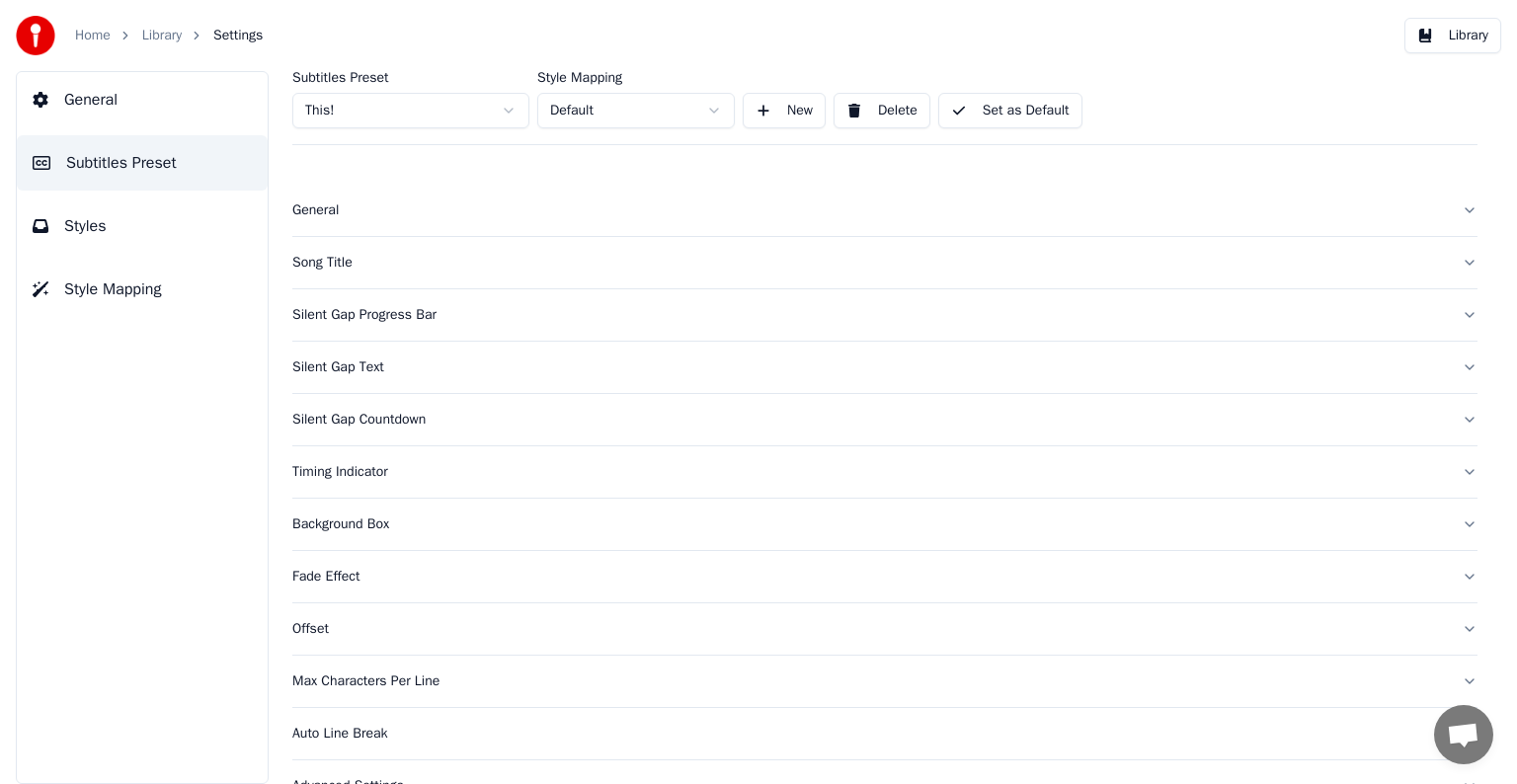 click on "Song Title" at bounding box center (869, 263) 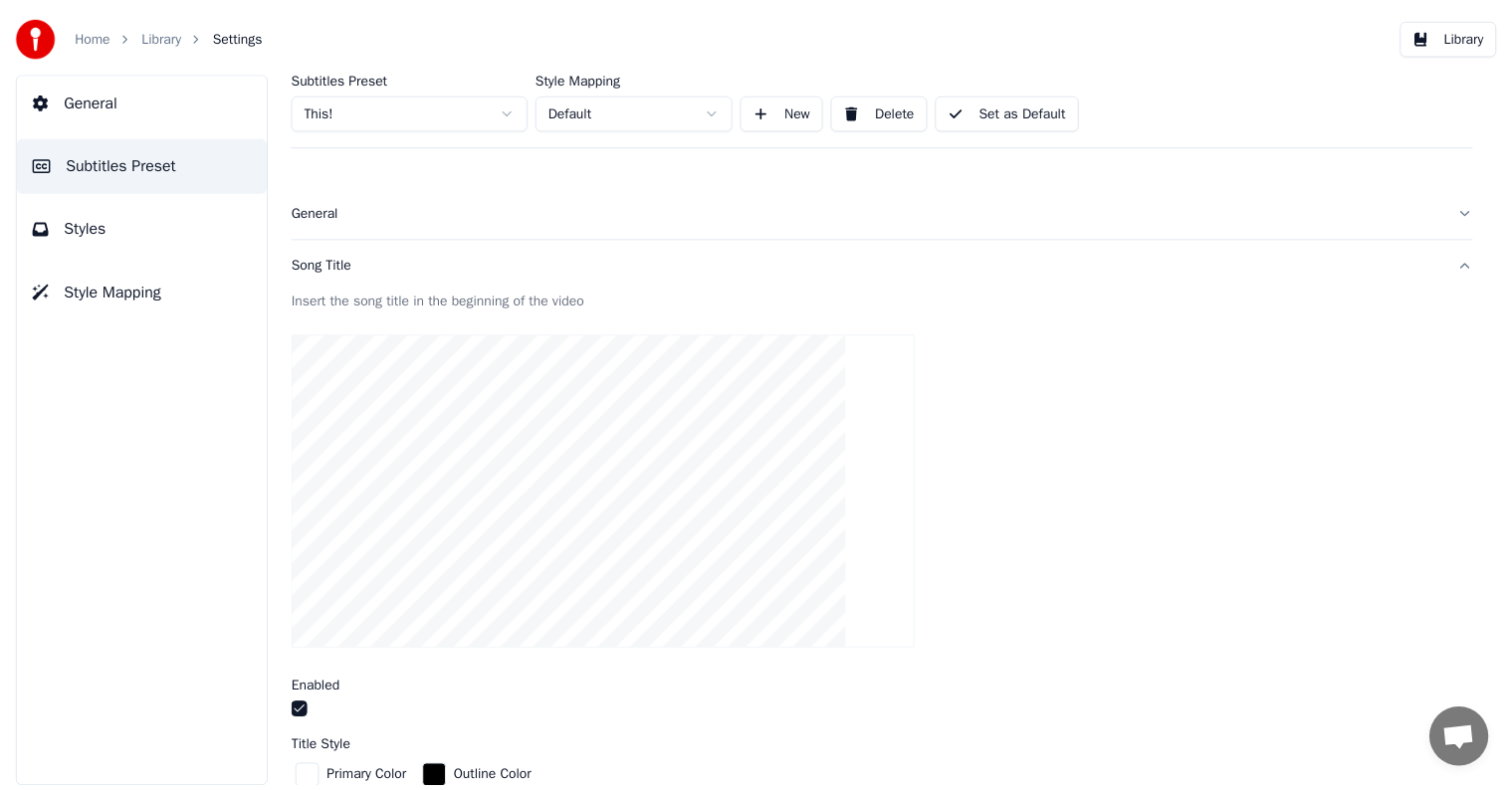 scroll, scrollTop: 298, scrollLeft: 0, axis: vertical 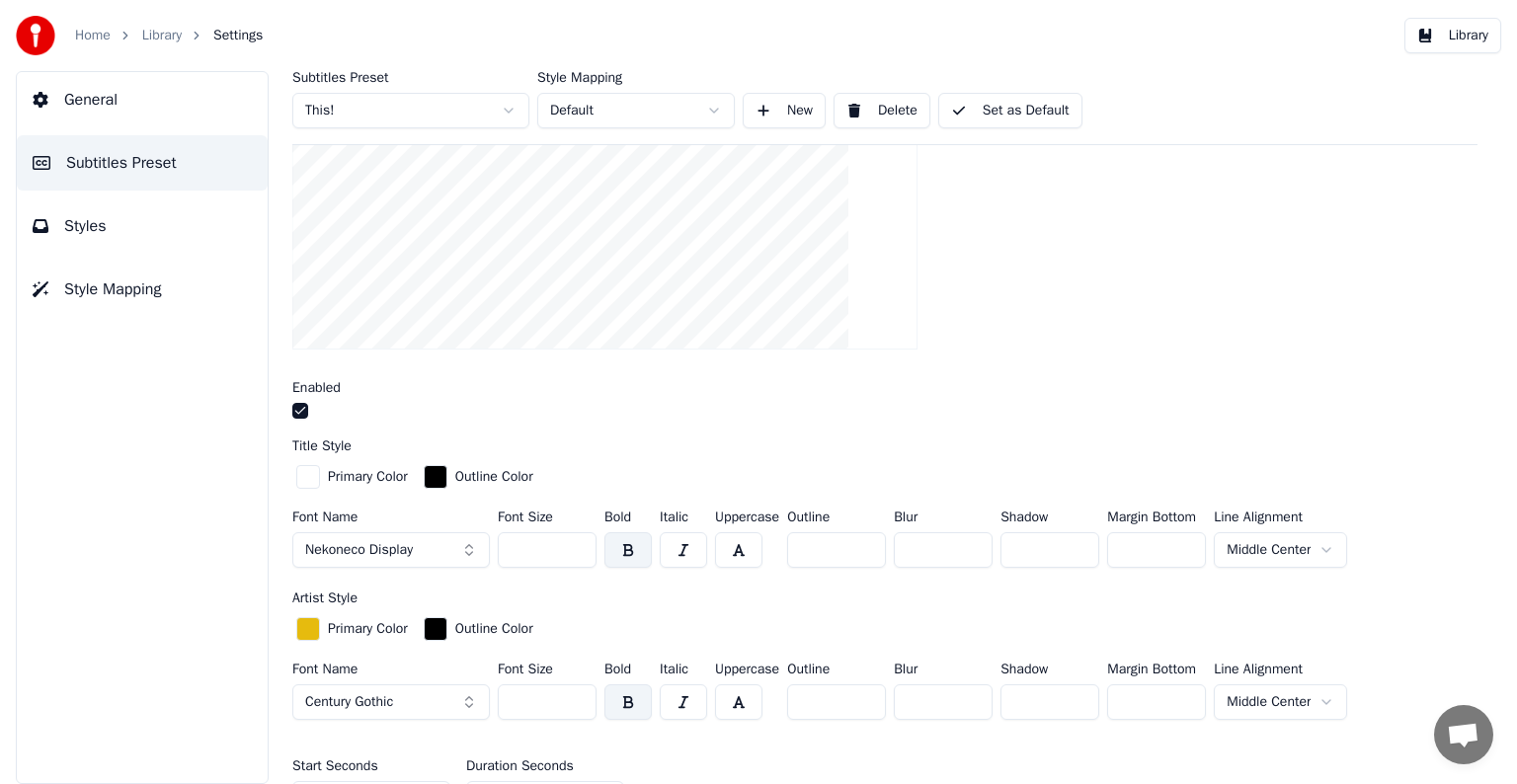 drag, startPoint x: 518, startPoint y: 546, endPoint x: 547, endPoint y: 549, distance: 29.154759 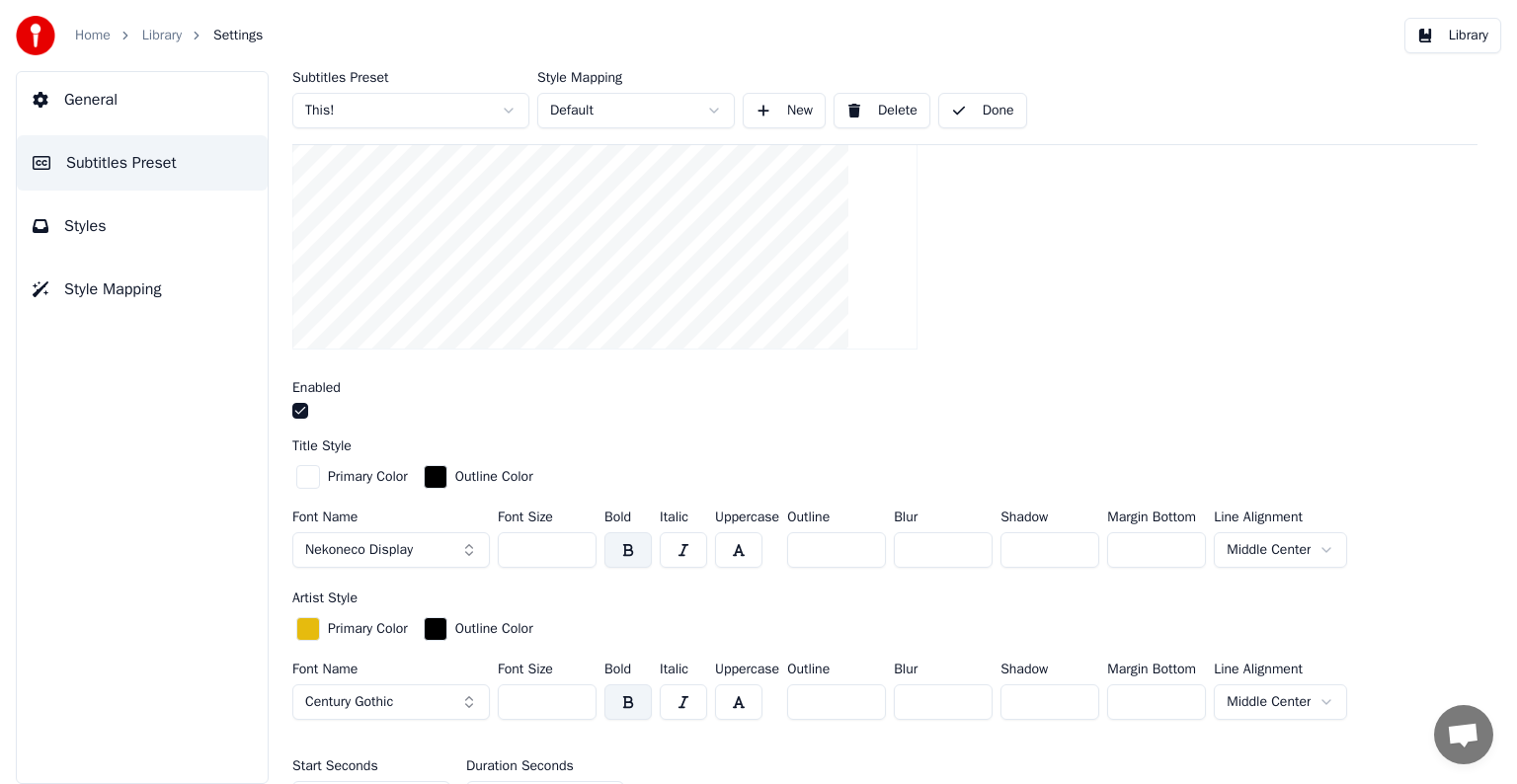 click on "Home Library Settings" at bounding box center (139, 36) 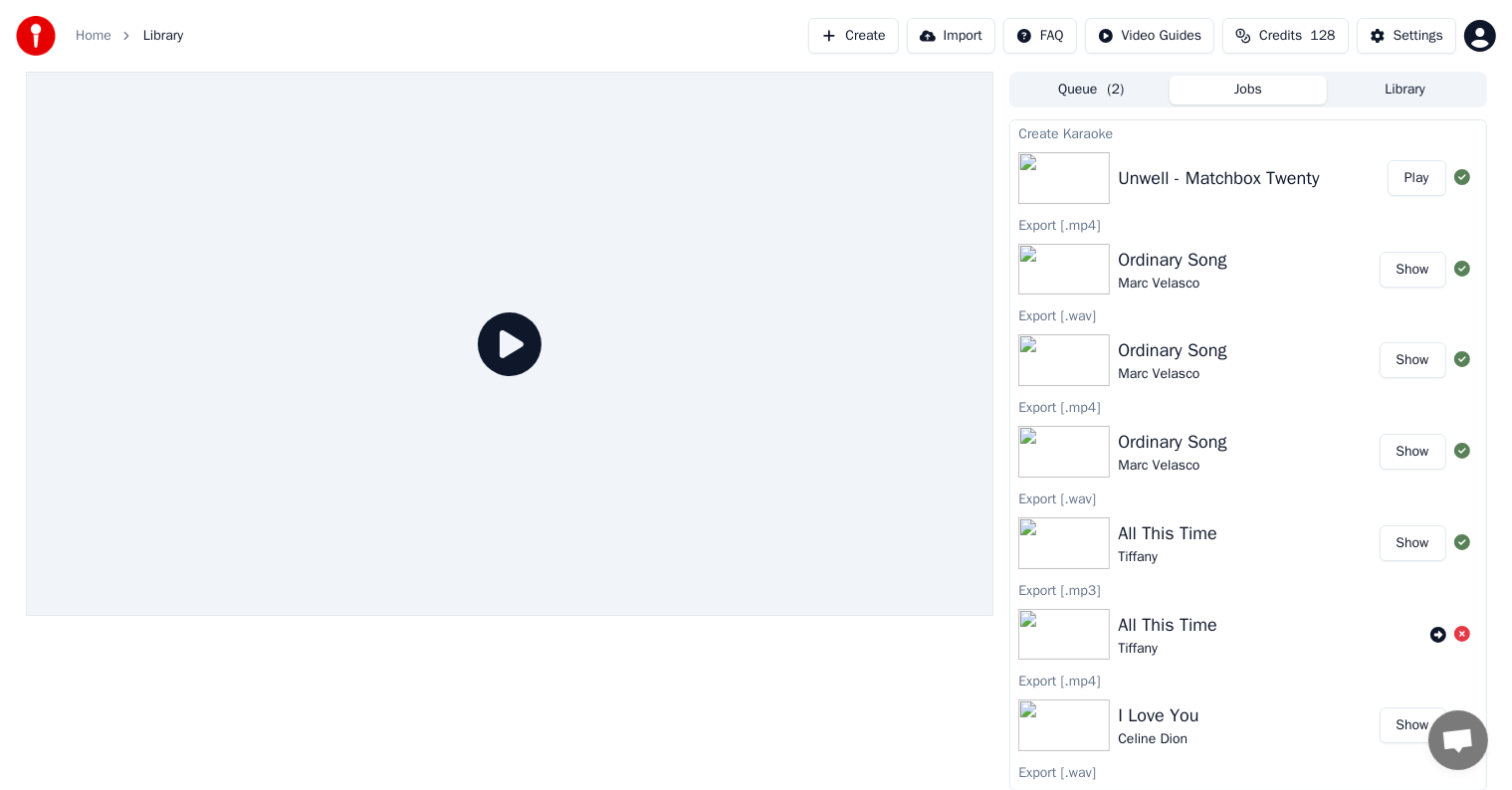 click on "Play" at bounding box center [1416, 178] 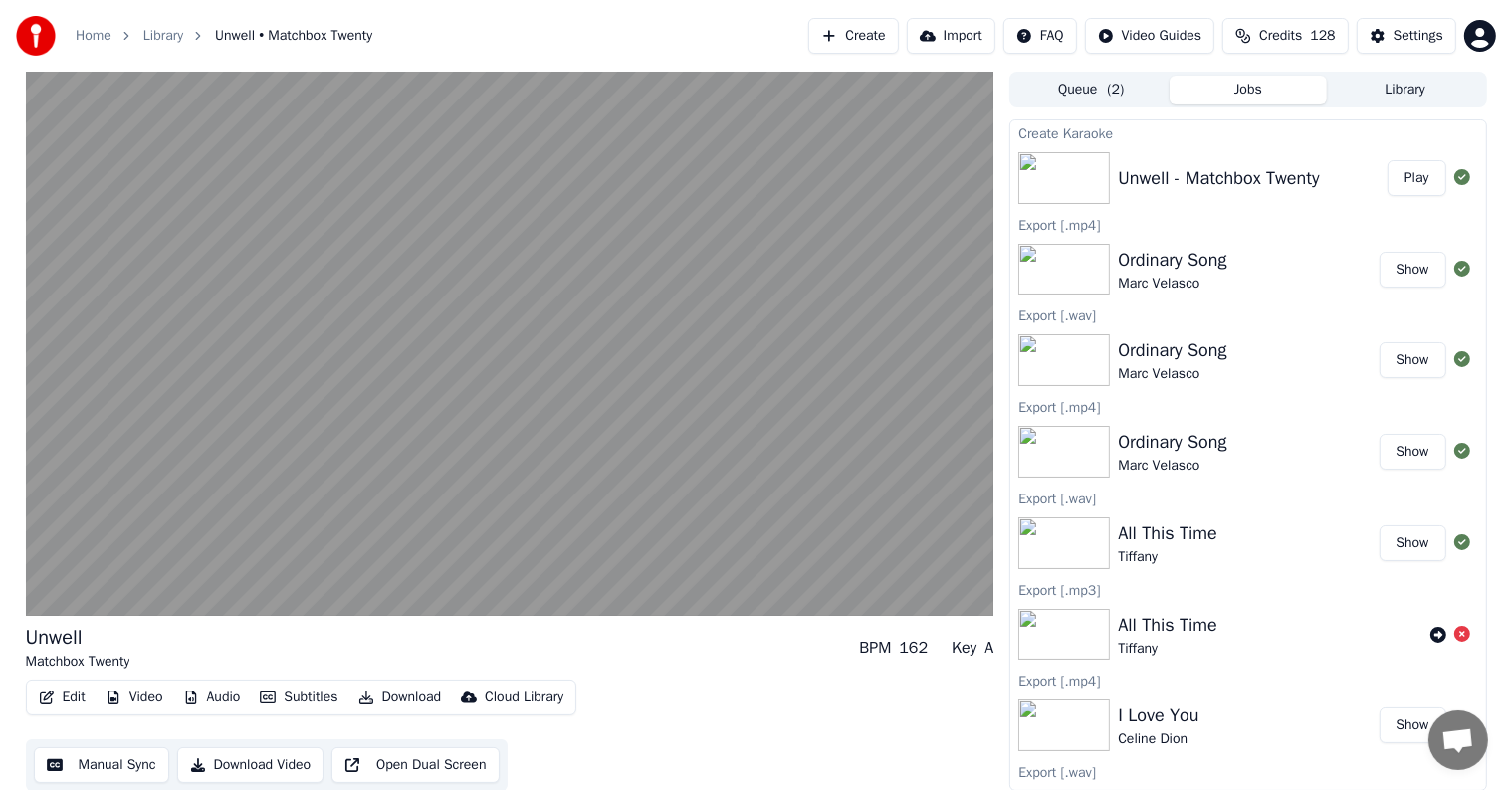 click on "Manual Sync" at bounding box center (102, 765) 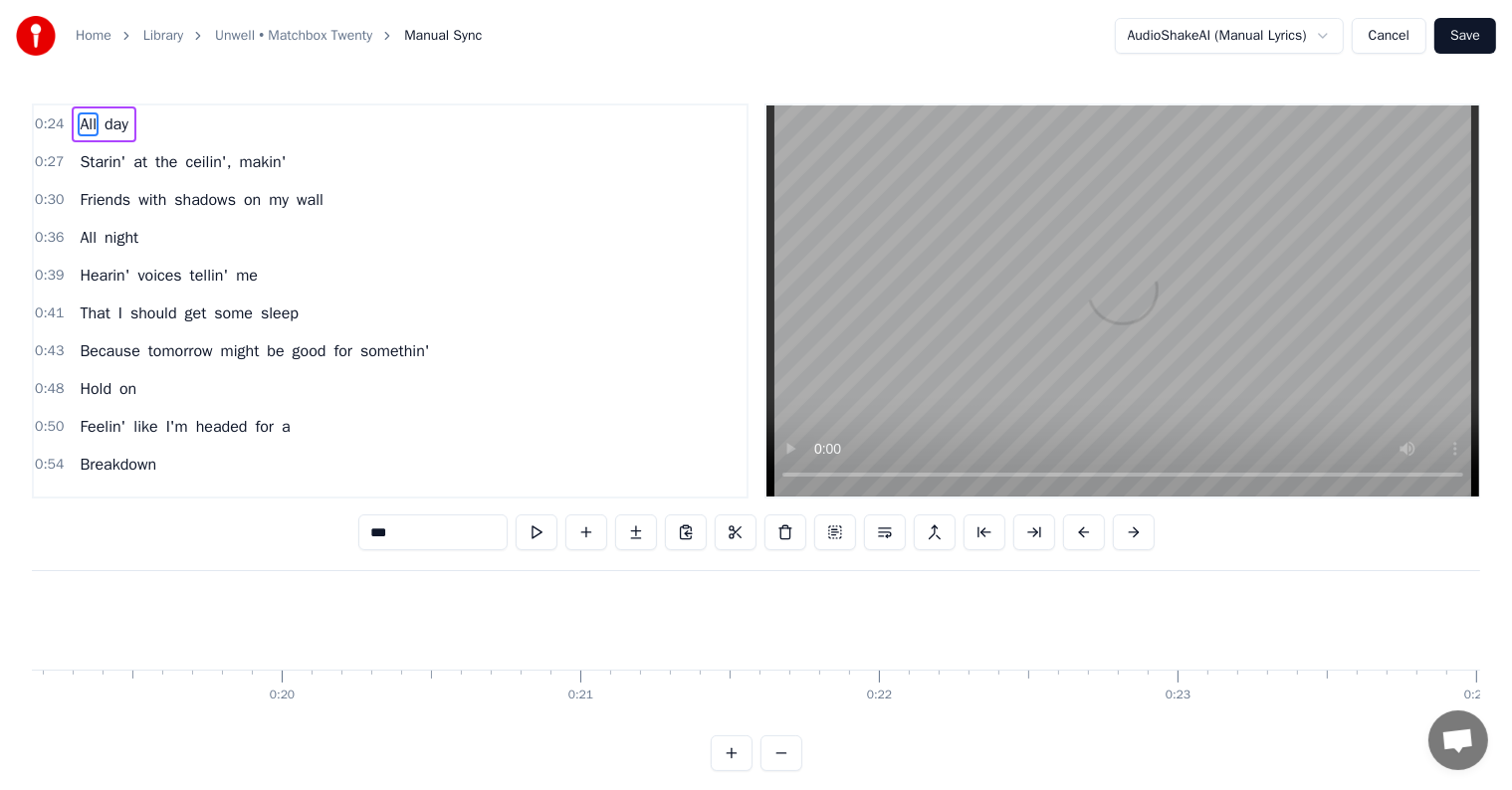 scroll, scrollTop: 0, scrollLeft: 7150, axis: horizontal 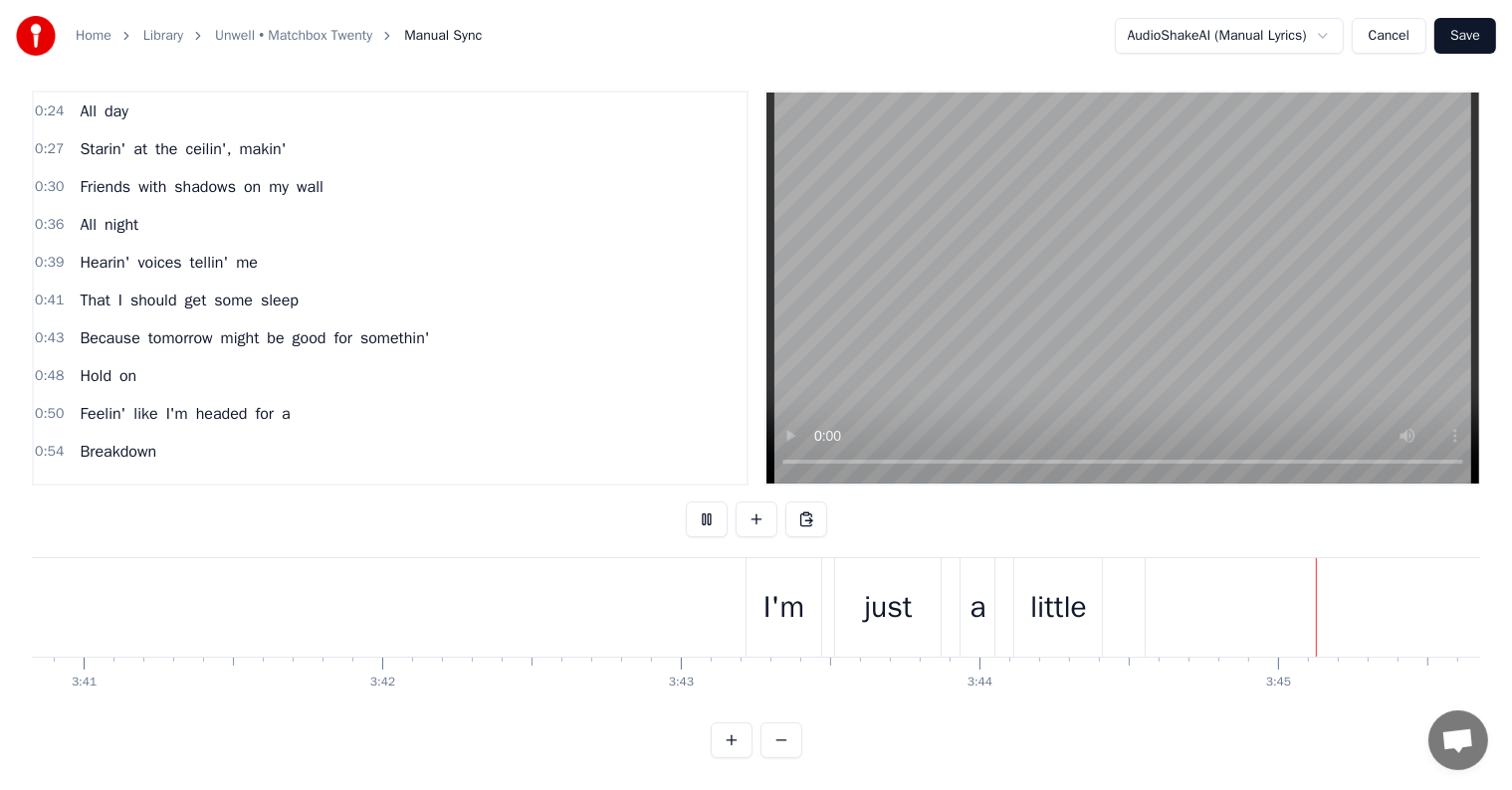 click on "Save" at bounding box center [1465, 36] 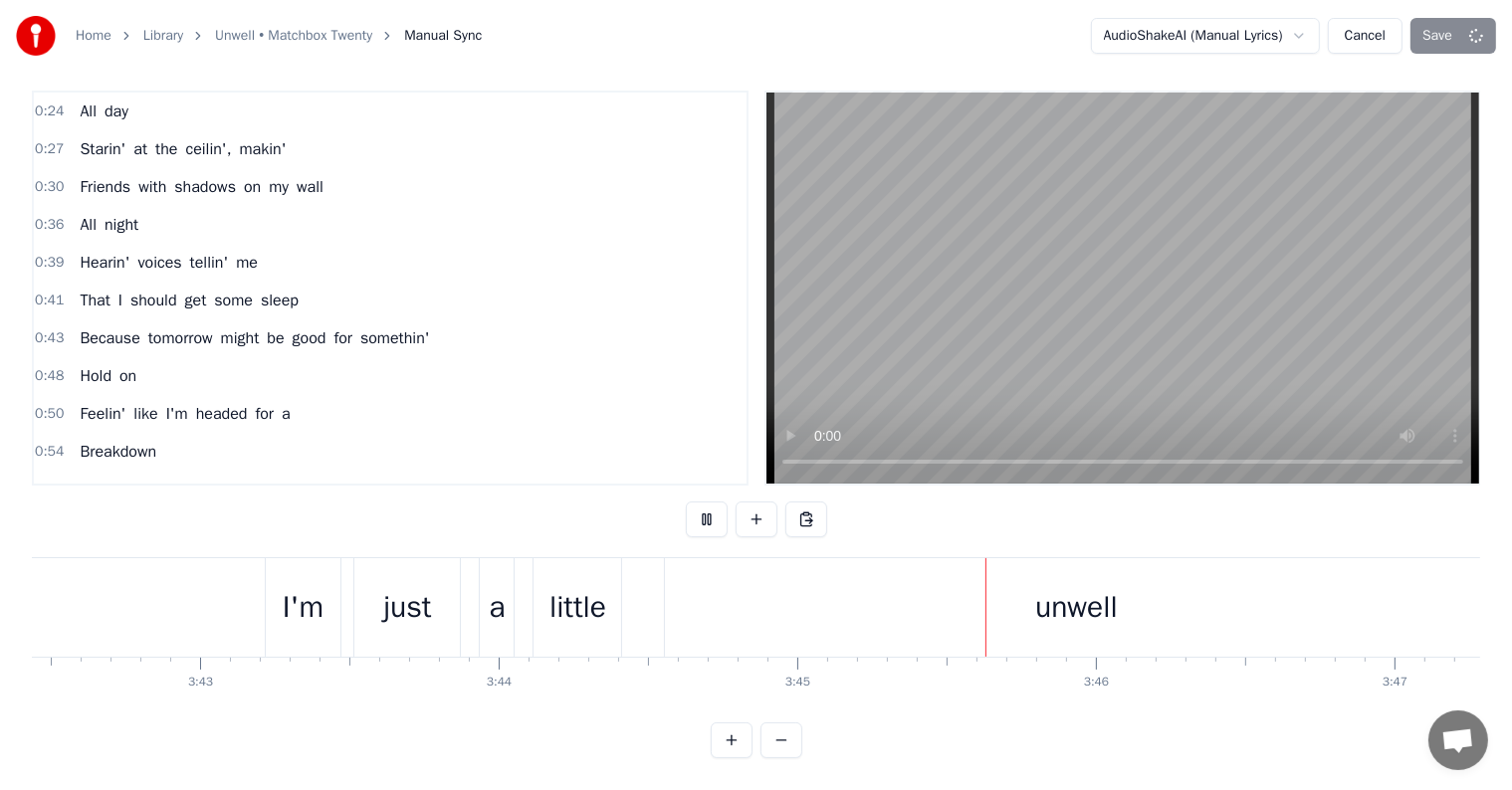 scroll, scrollTop: 0, scrollLeft: 66452, axis: horizontal 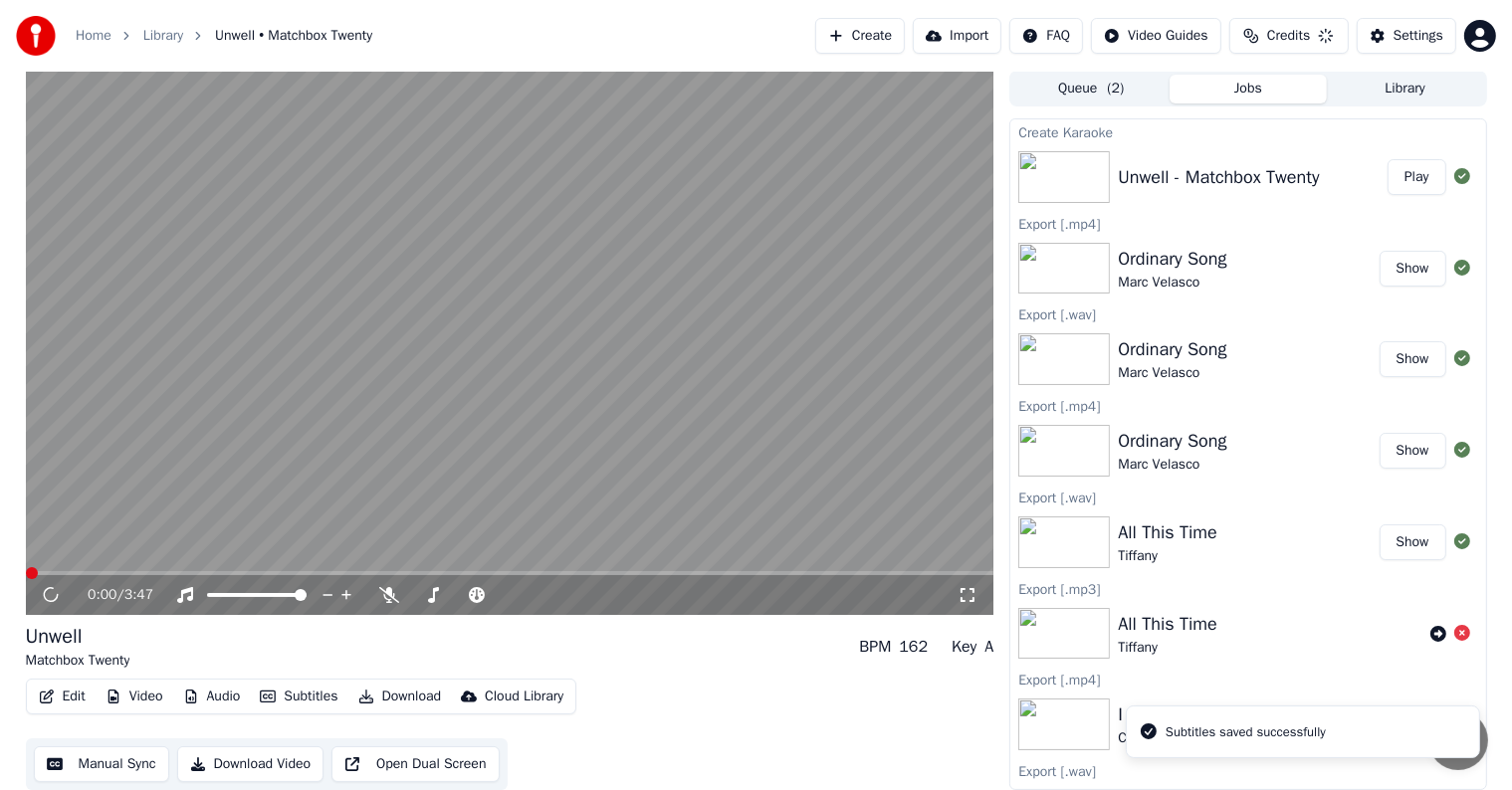 click on "Download" at bounding box center (400, 696) 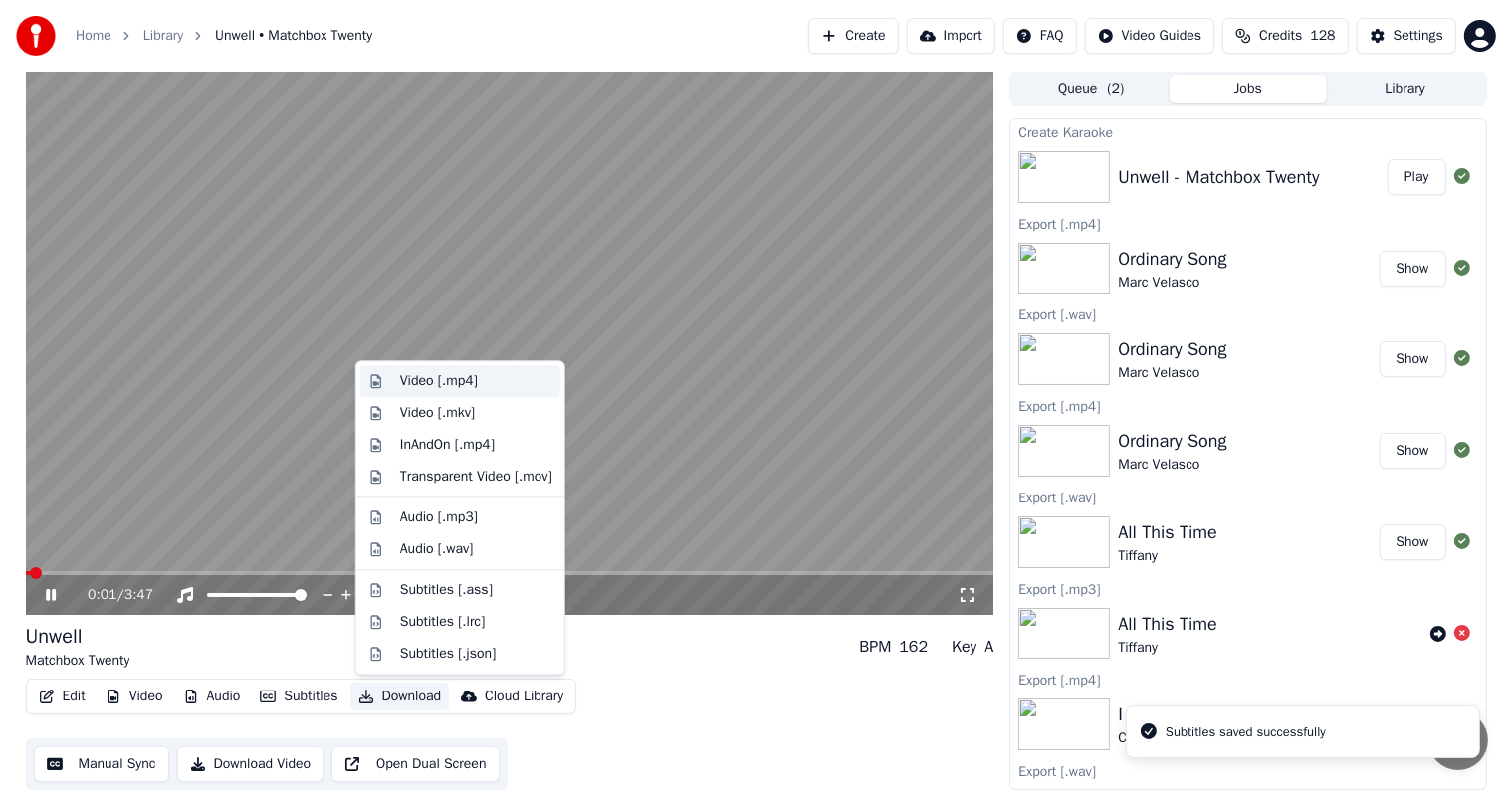 click on "Video [.mp4]" at bounding box center (439, 381) 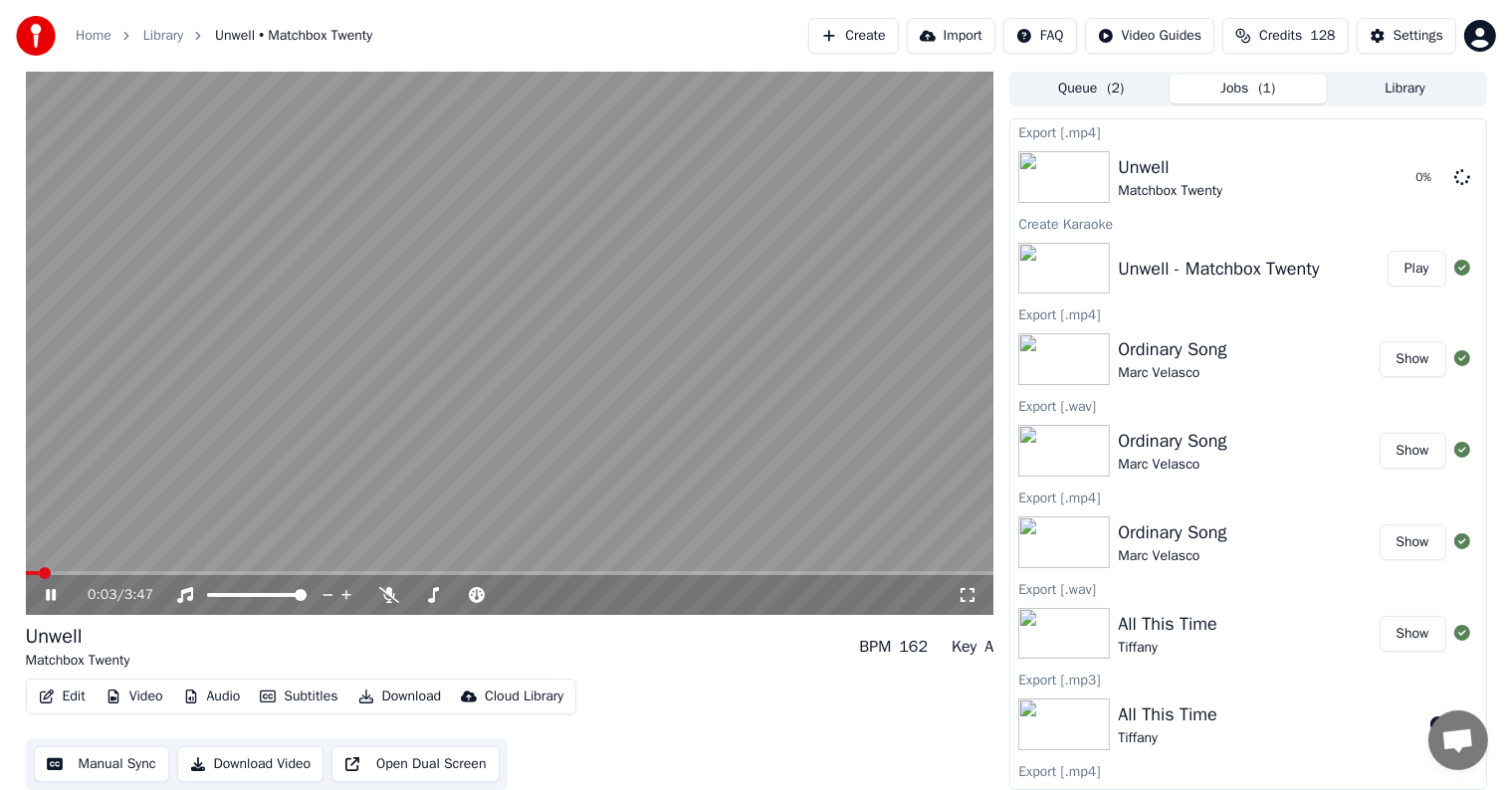 click 